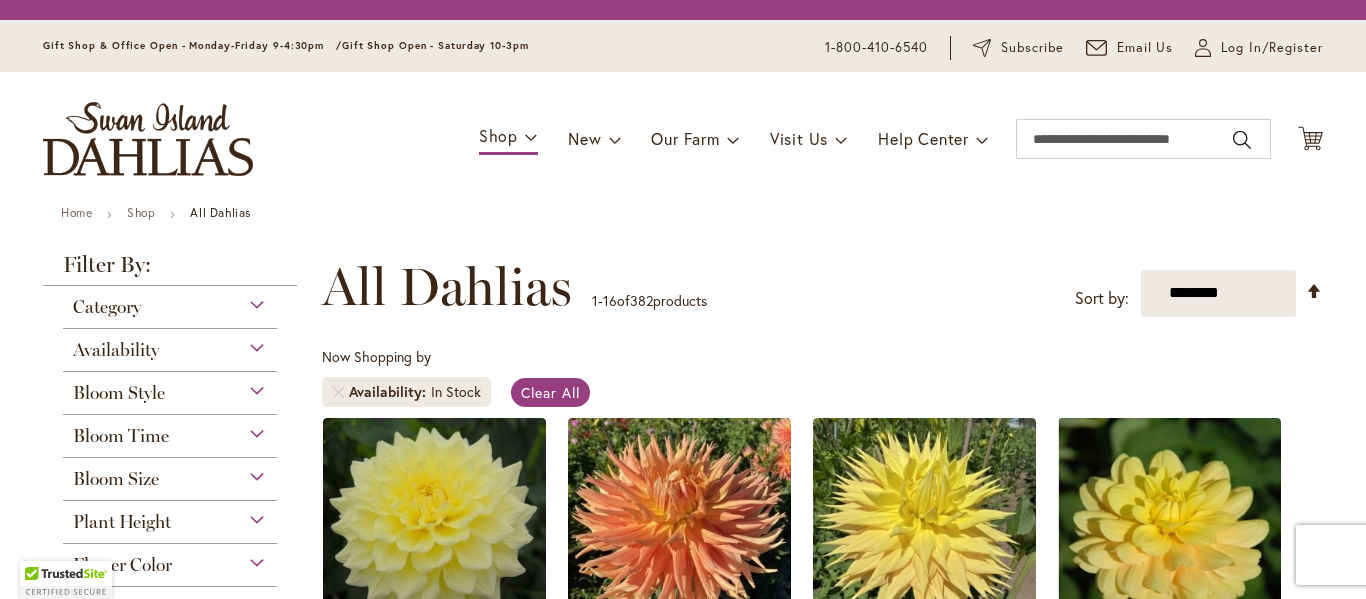 scroll, scrollTop: 0, scrollLeft: 0, axis: both 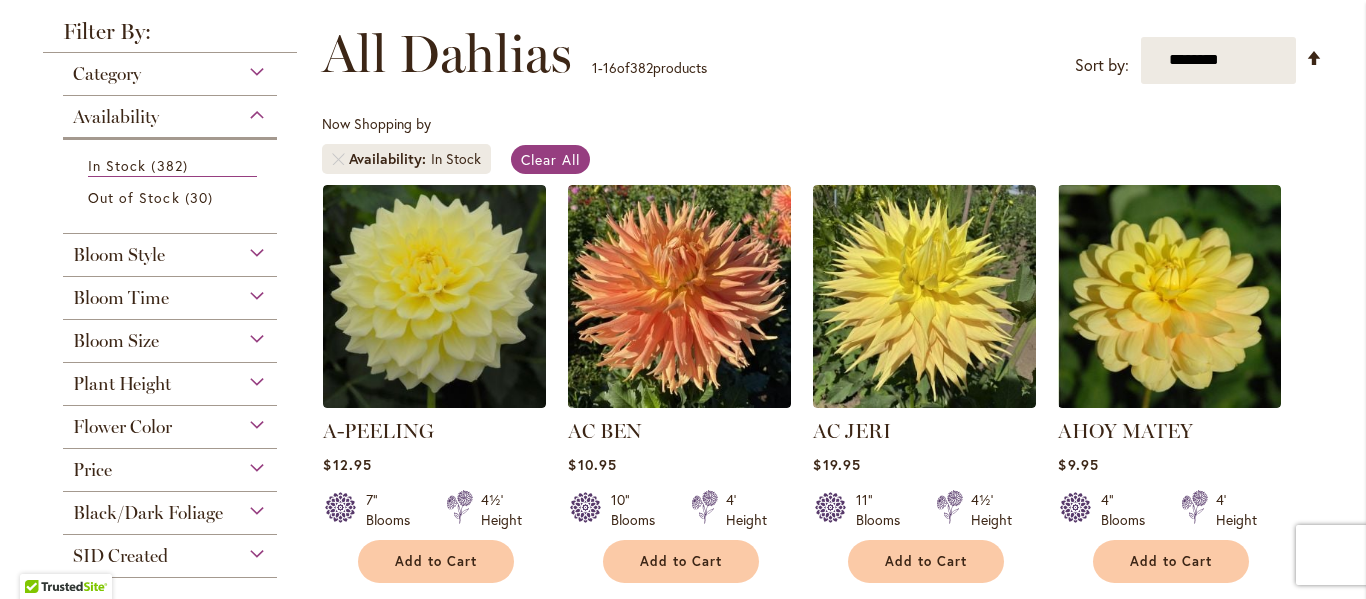click on "Flower Color" at bounding box center [170, 422] 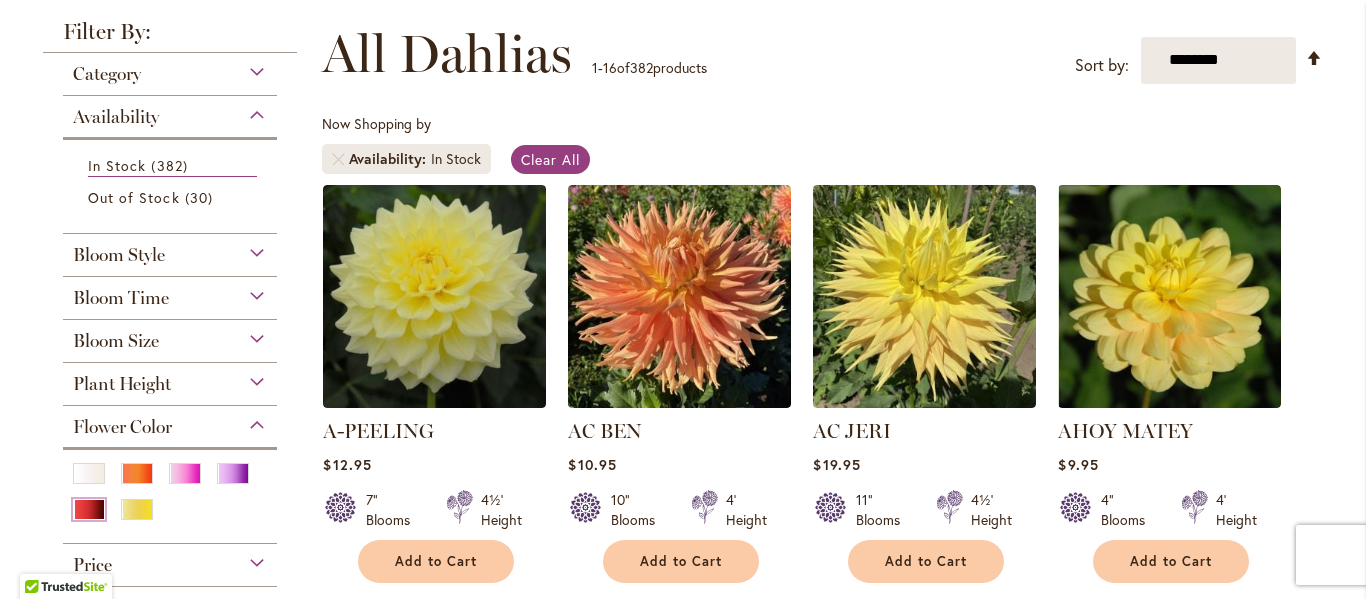 click at bounding box center (89, 509) 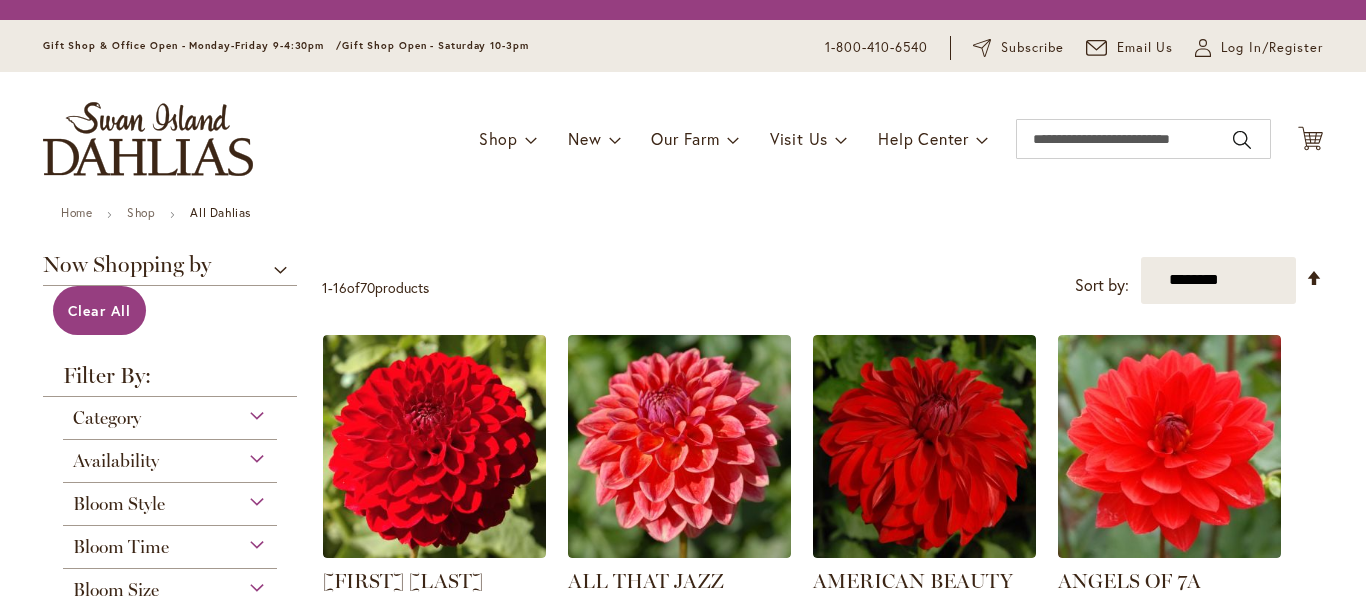 scroll, scrollTop: 0, scrollLeft: 0, axis: both 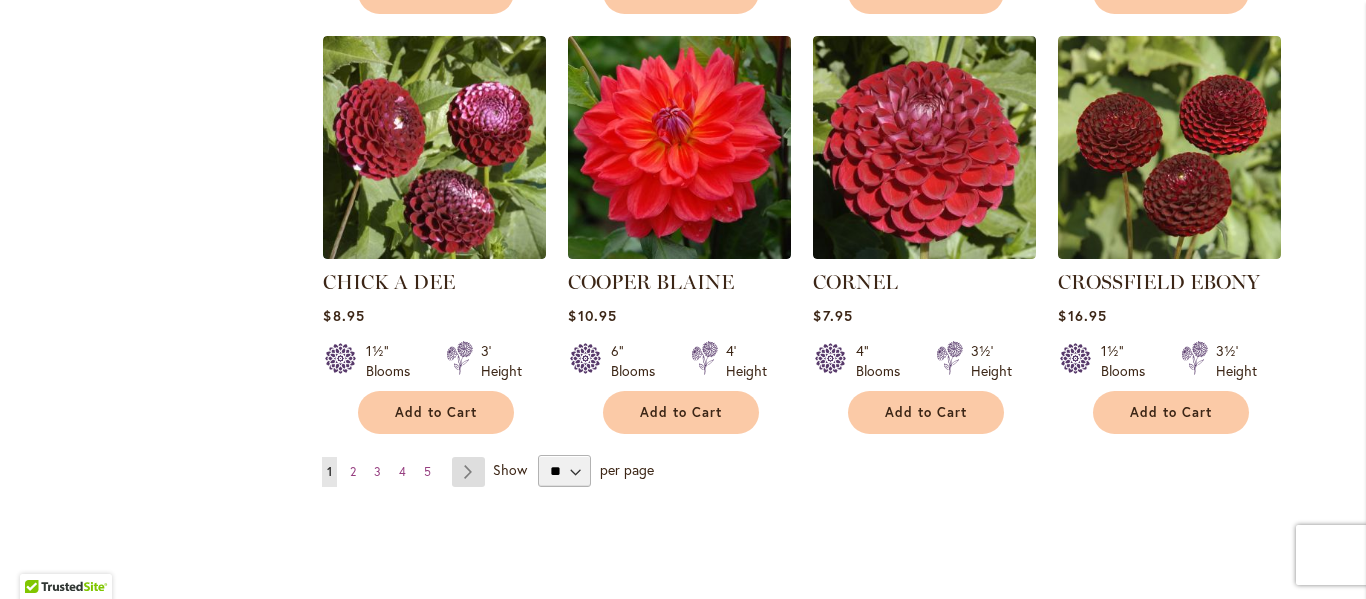 click on "Page
Next" at bounding box center [468, 472] 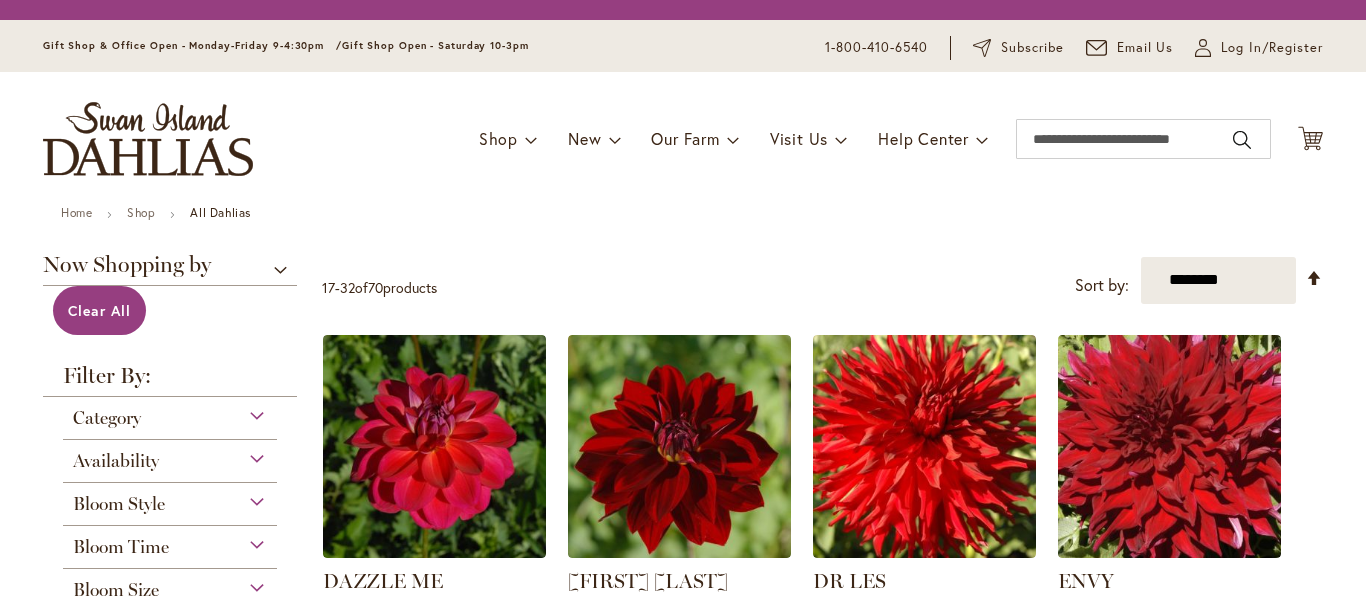 scroll, scrollTop: 0, scrollLeft: 0, axis: both 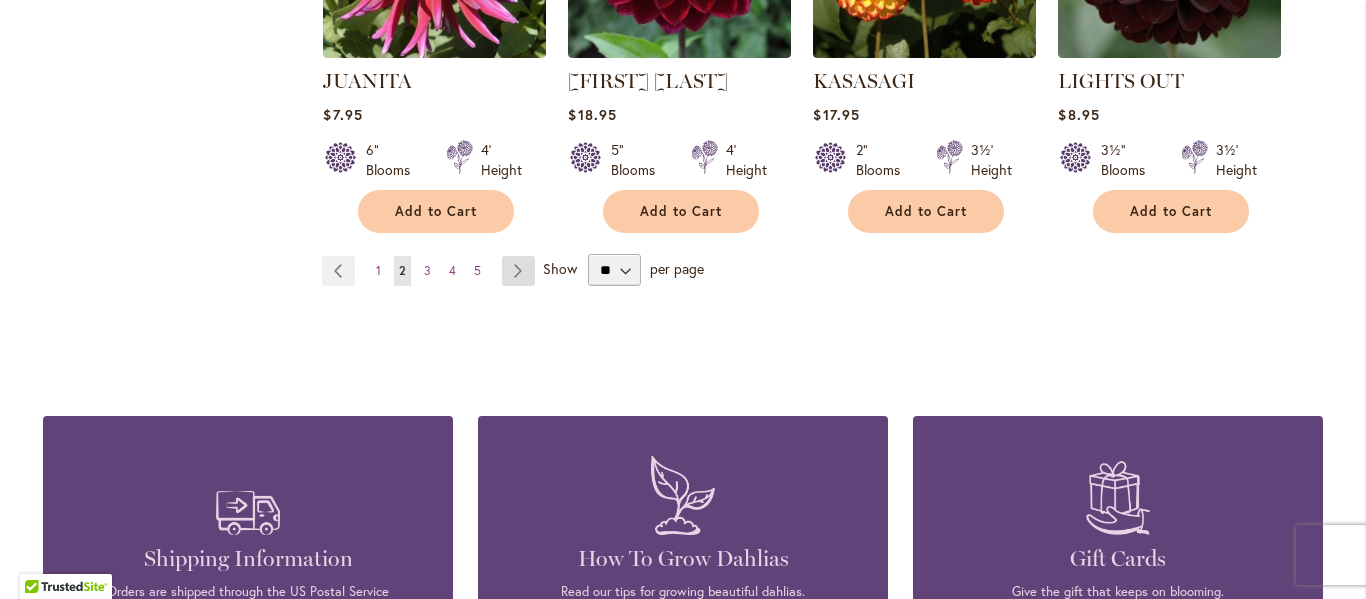 click on "Page
Next" at bounding box center [518, 271] 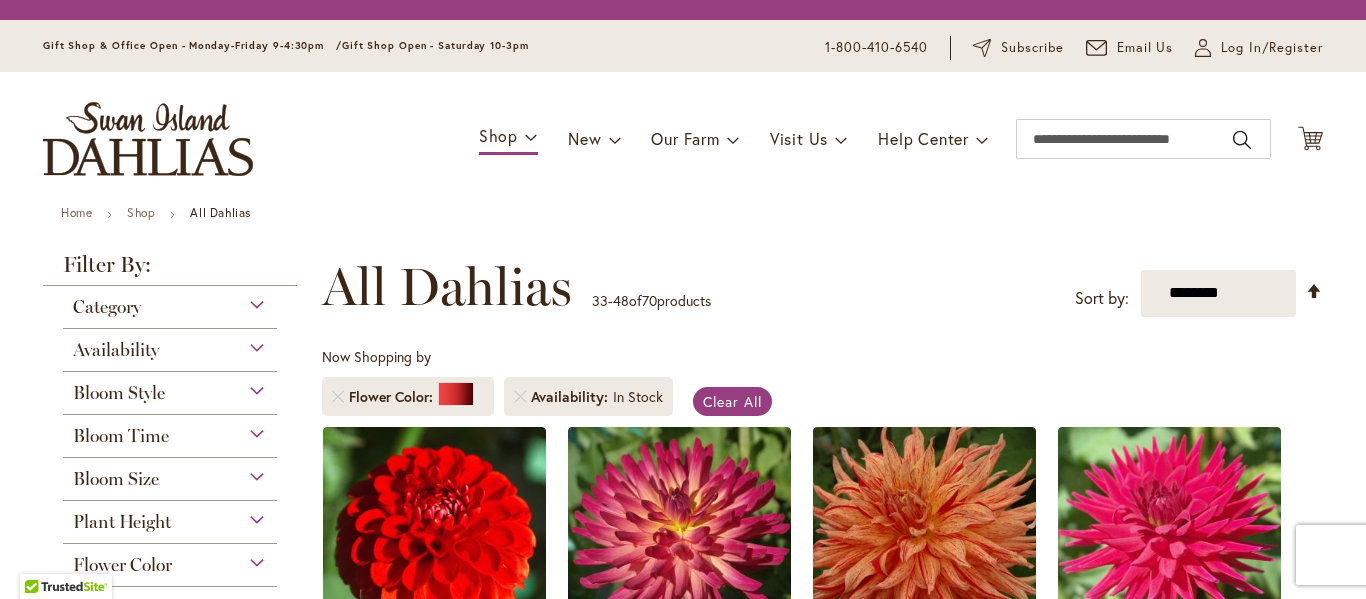 scroll, scrollTop: 0, scrollLeft: 0, axis: both 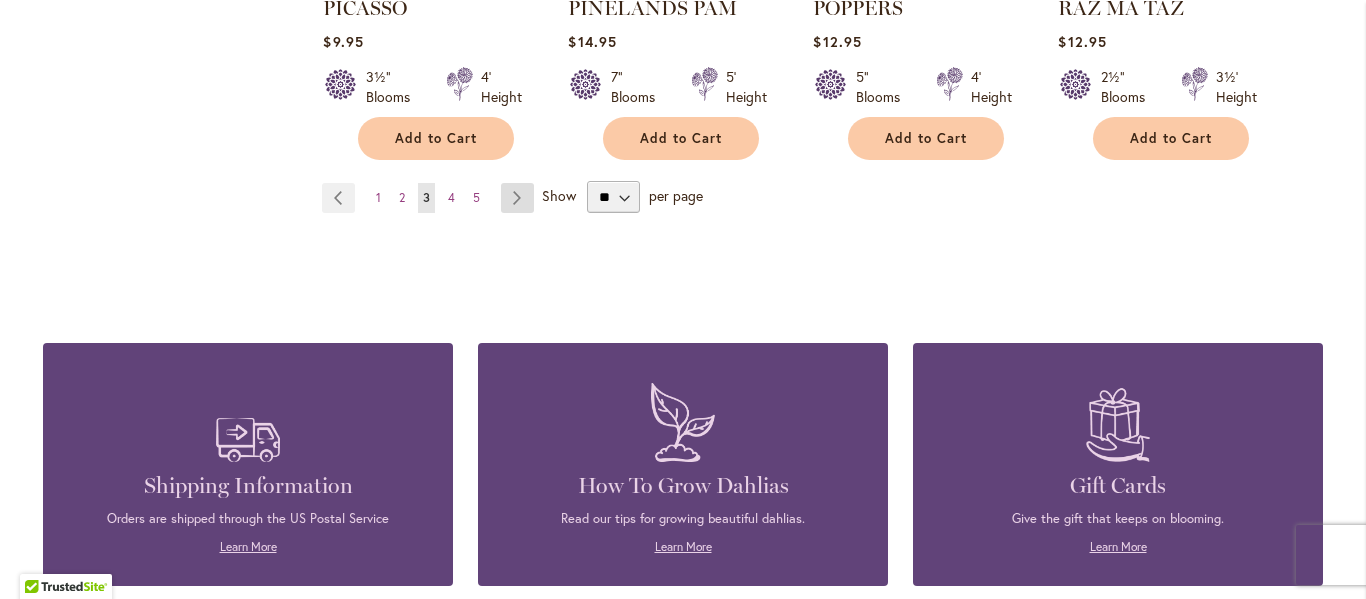 click on "Page
Next" at bounding box center [517, 198] 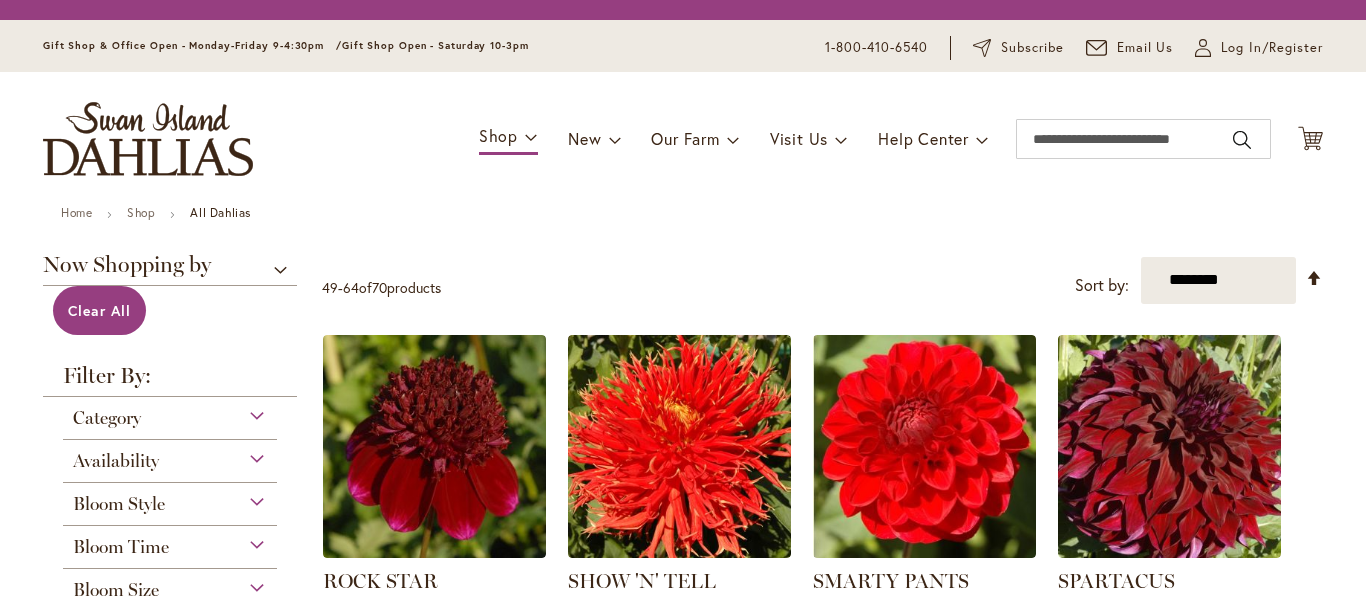 scroll, scrollTop: 0, scrollLeft: 0, axis: both 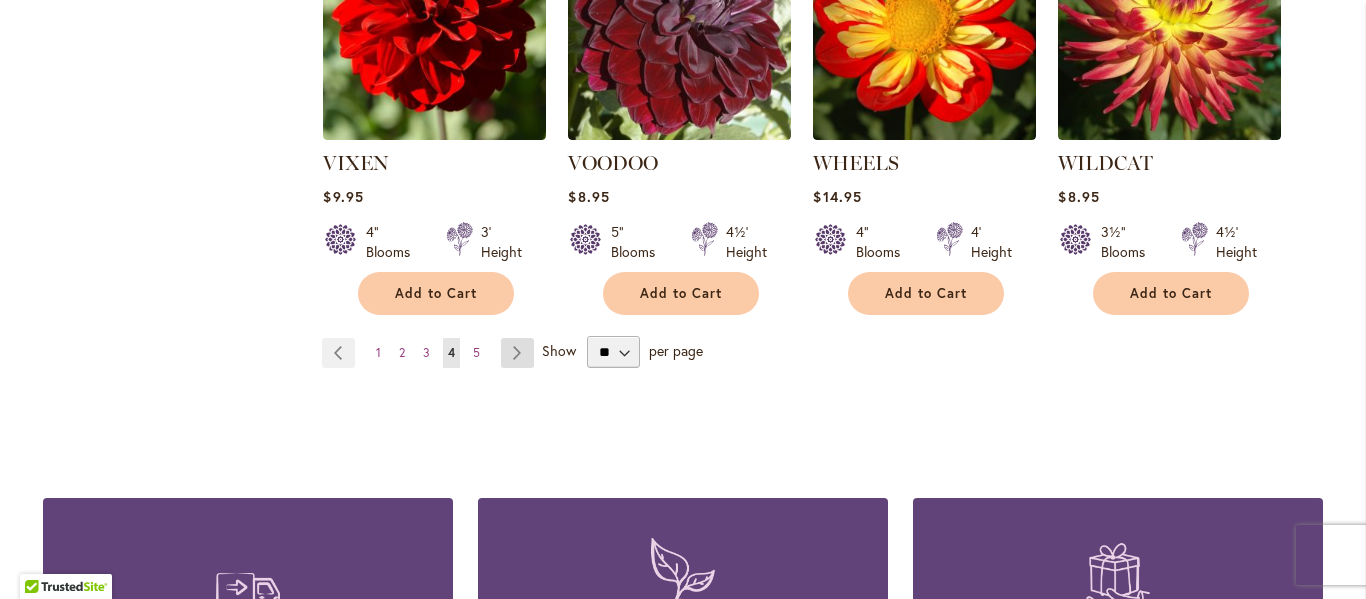 click on "Page
Next" at bounding box center (517, 353) 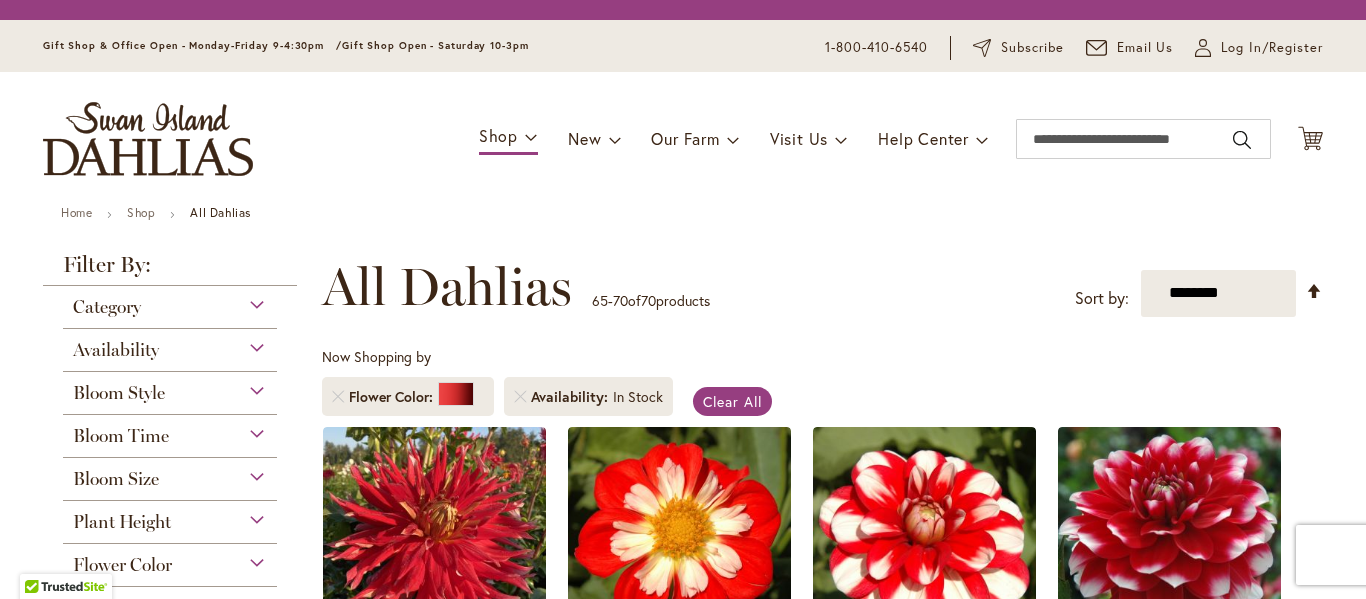 scroll, scrollTop: 0, scrollLeft: 0, axis: both 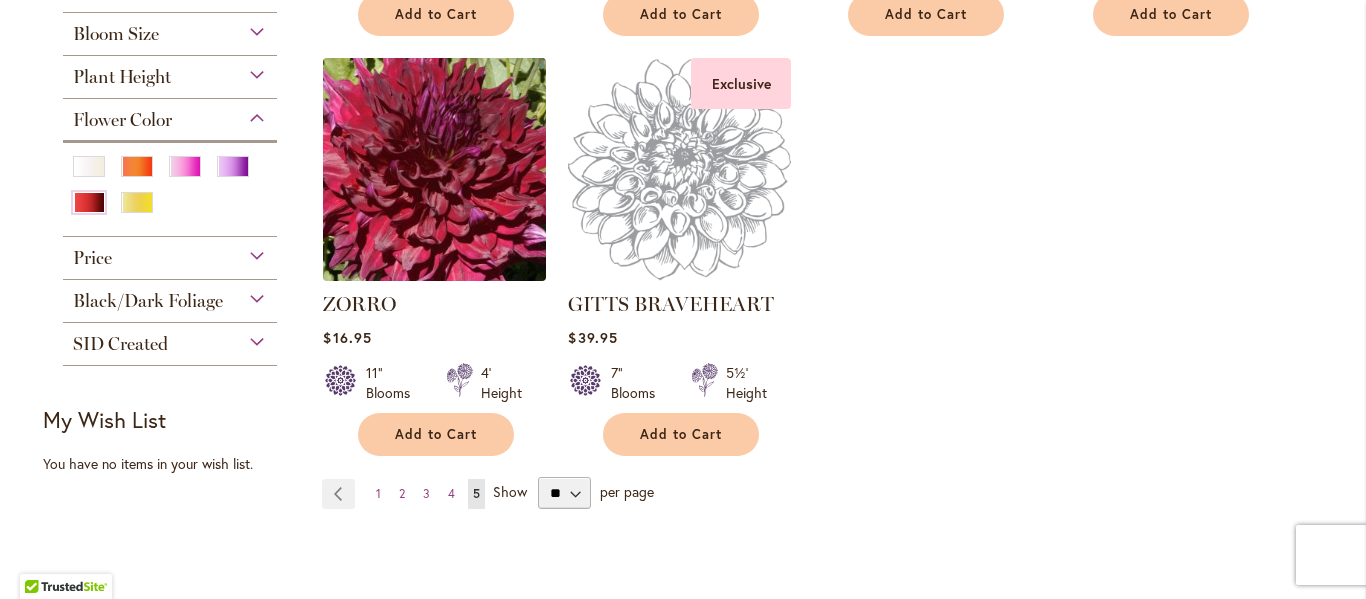 click at bounding box center (435, 169) 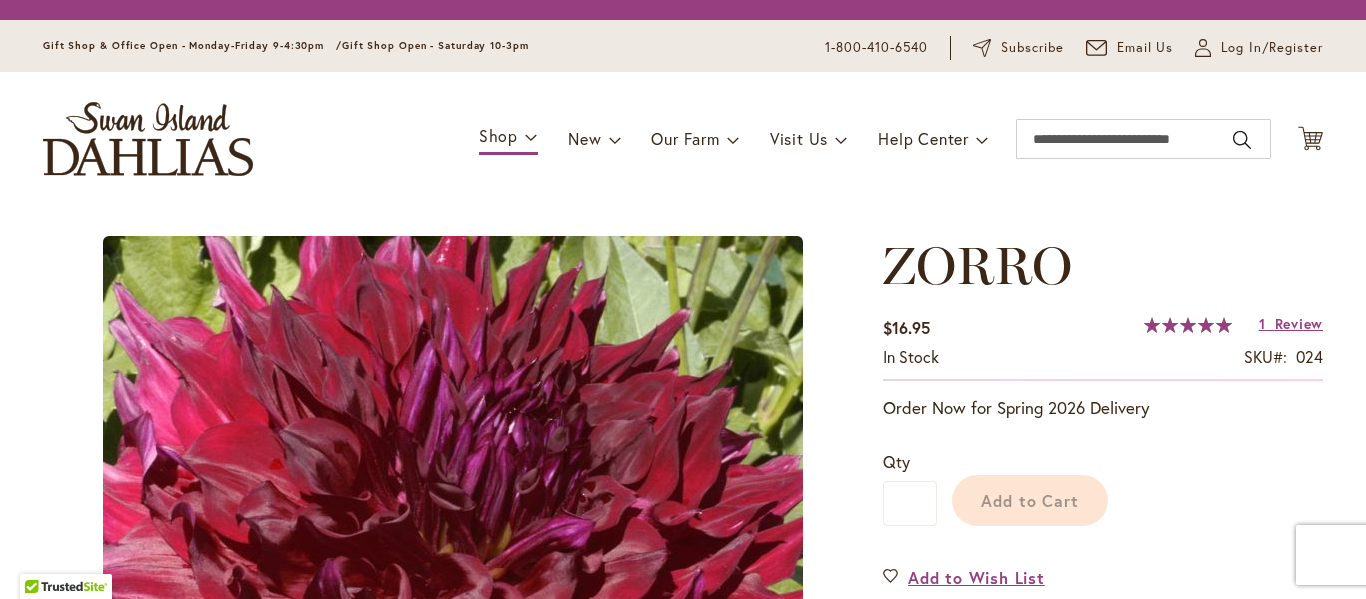 scroll, scrollTop: 0, scrollLeft: 0, axis: both 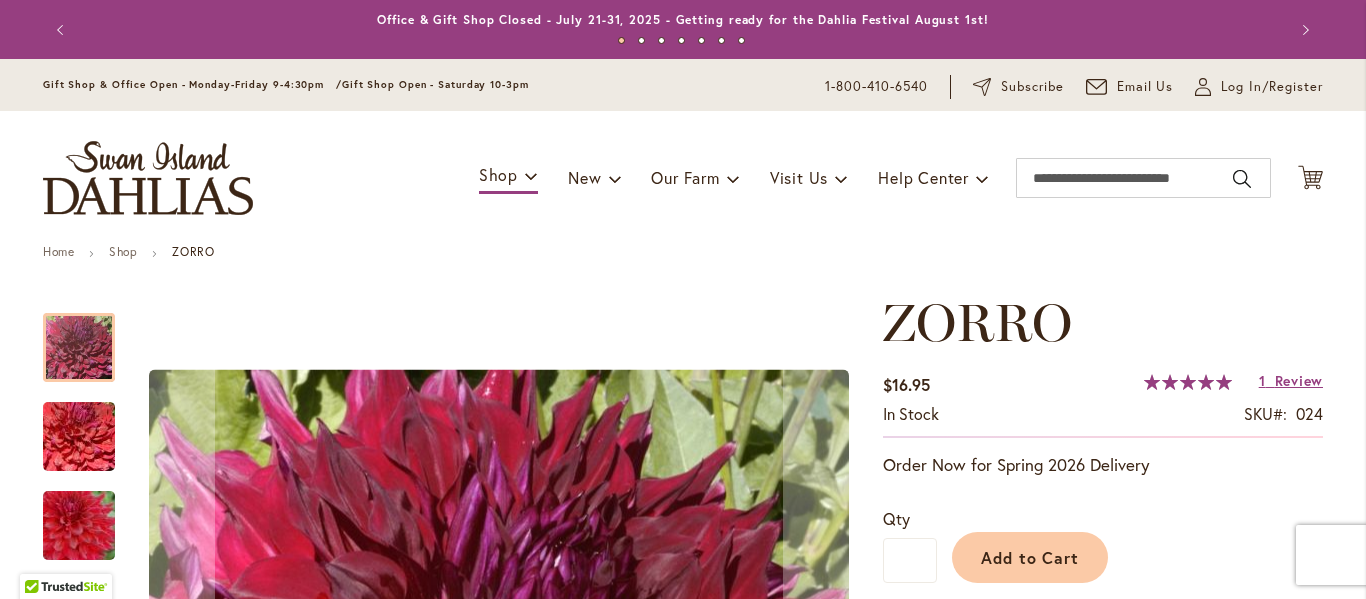 click on "Previous" at bounding box center [63, 30] 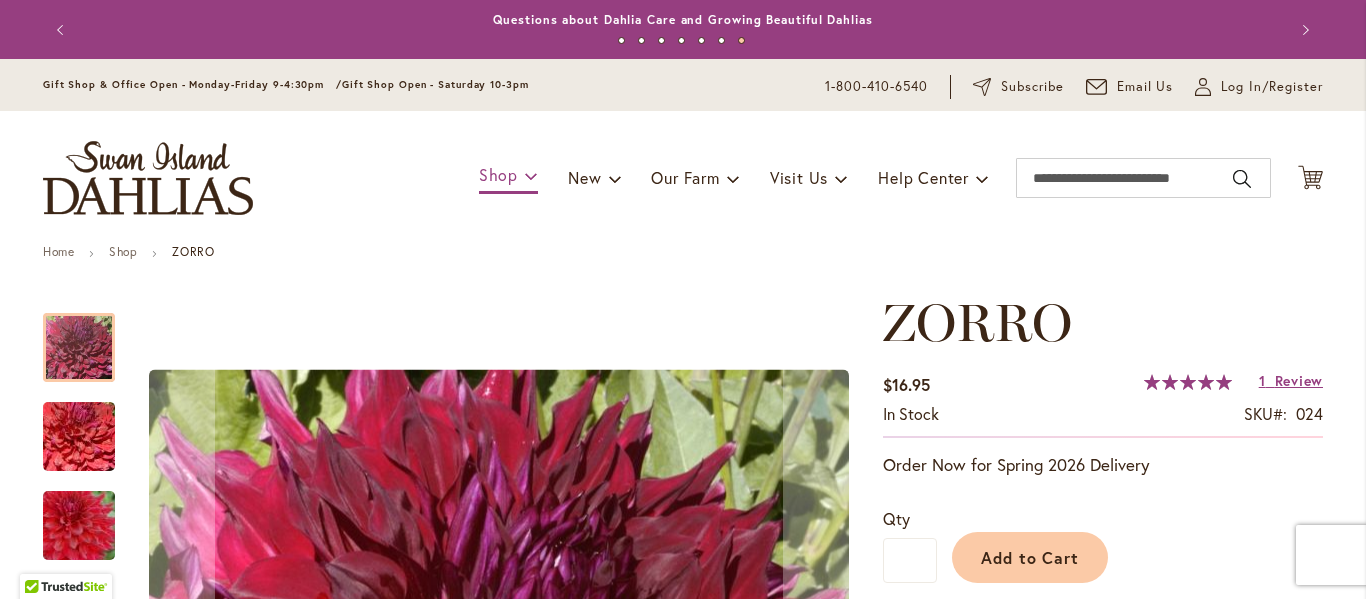 click on "Shop" at bounding box center [498, 174] 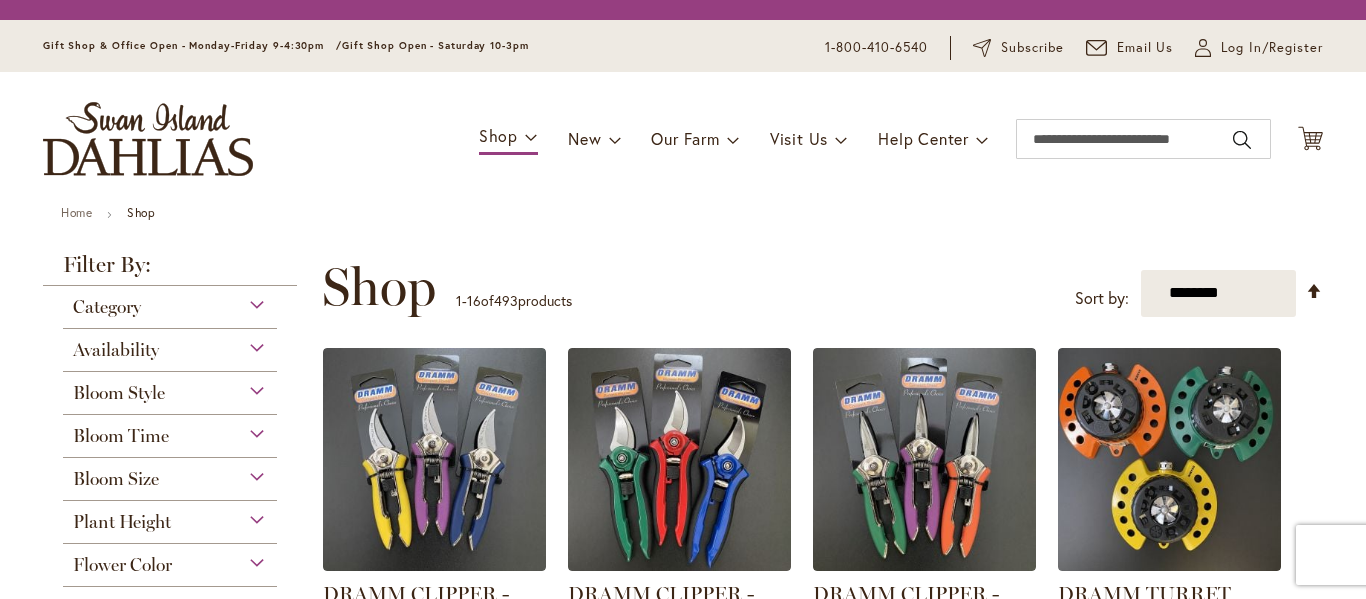 scroll, scrollTop: 0, scrollLeft: 0, axis: both 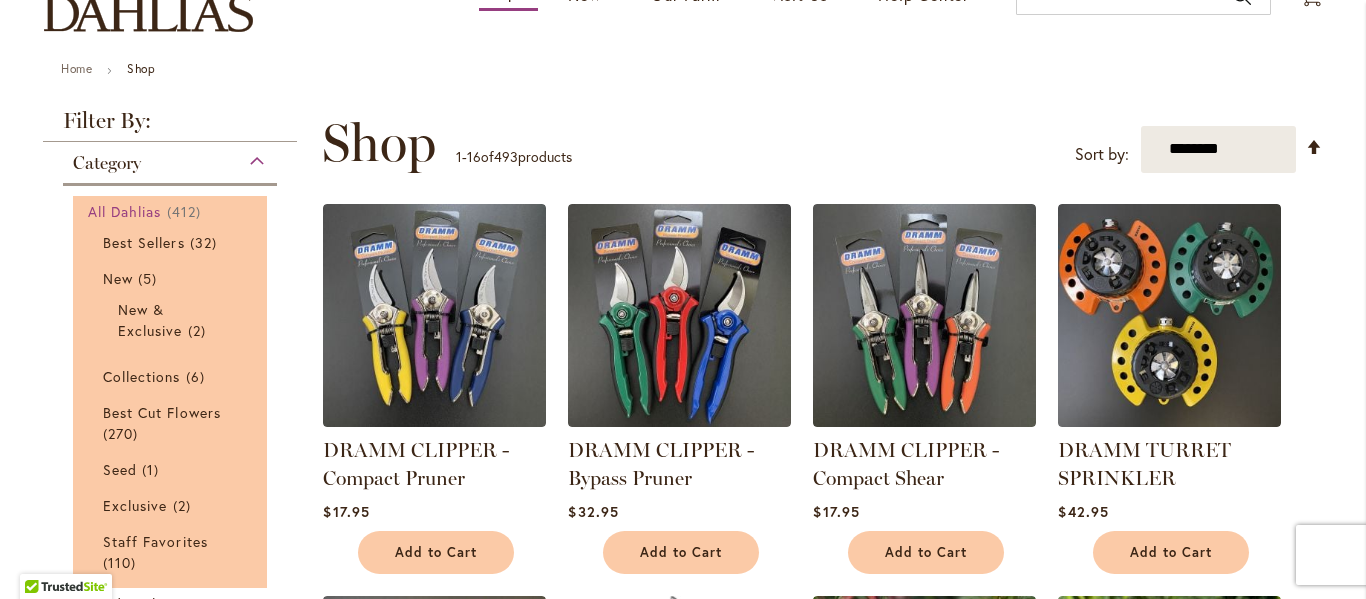 click on "All Dahlias" at bounding box center [125, 211] 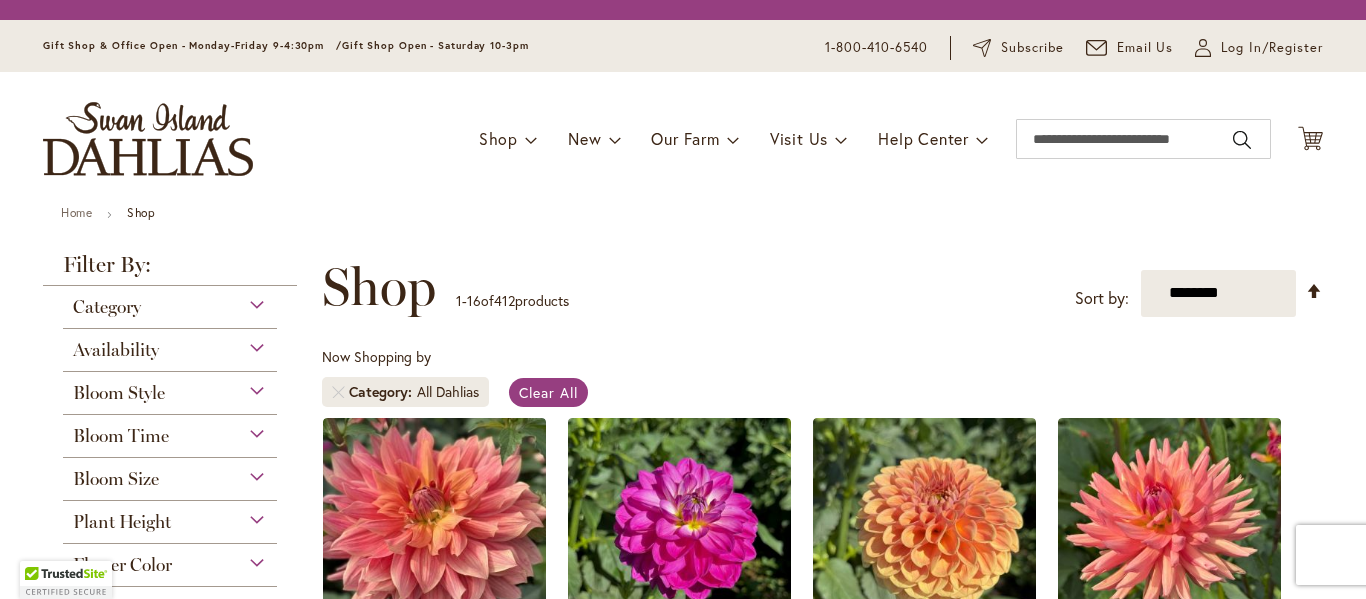 scroll, scrollTop: 0, scrollLeft: 0, axis: both 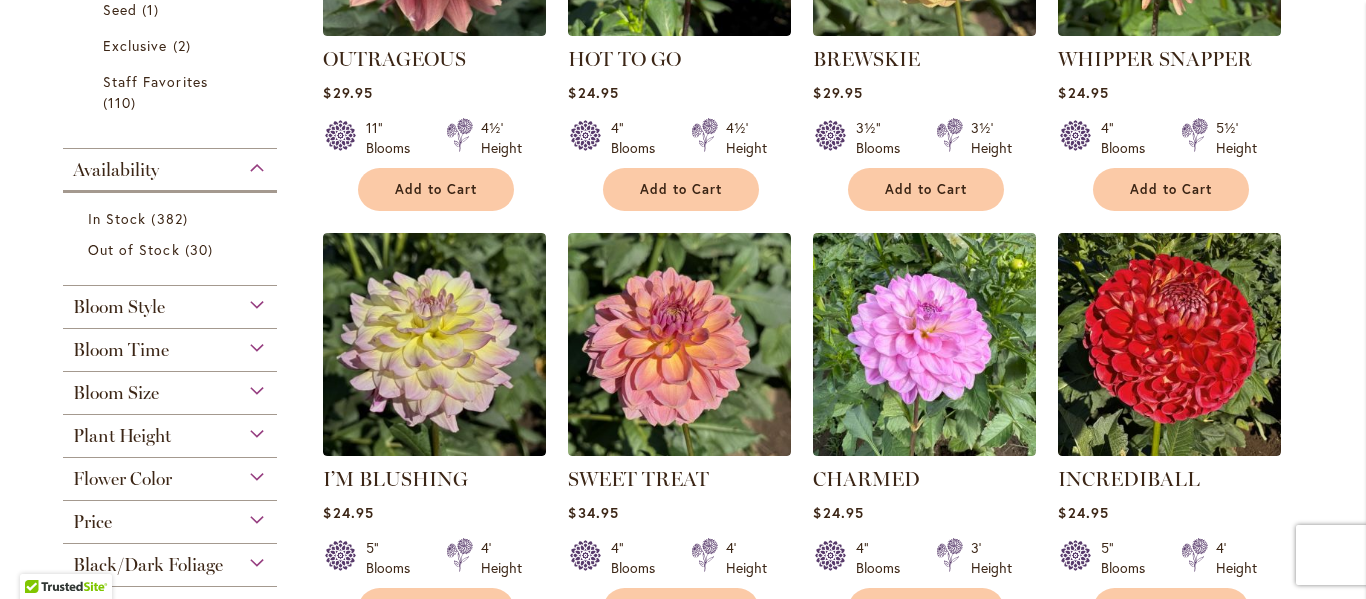 click on "Flower Color" at bounding box center (170, 474) 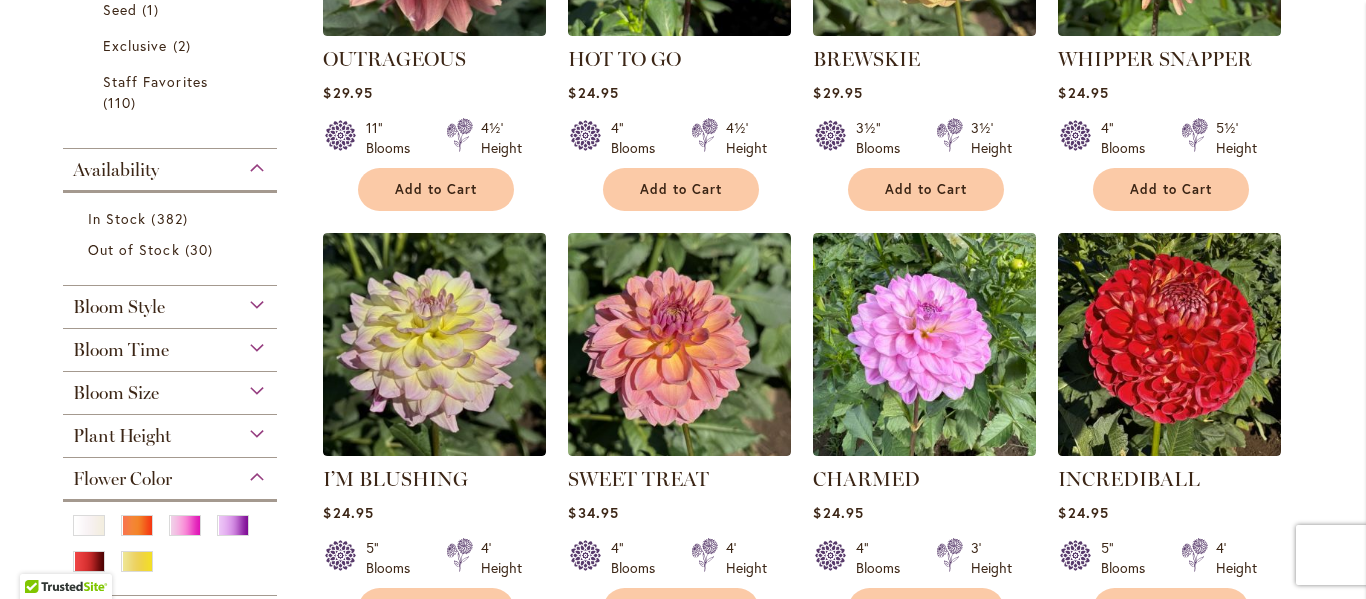 click on "Flower Color" at bounding box center (170, 474) 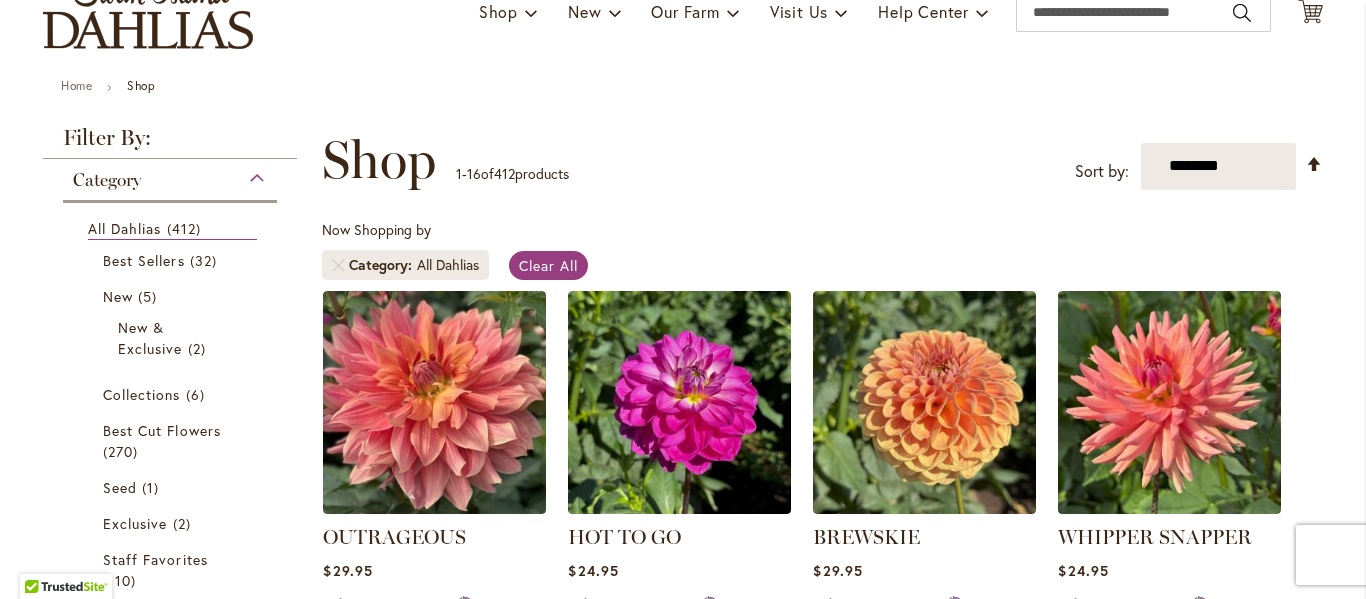 scroll, scrollTop: 0, scrollLeft: 0, axis: both 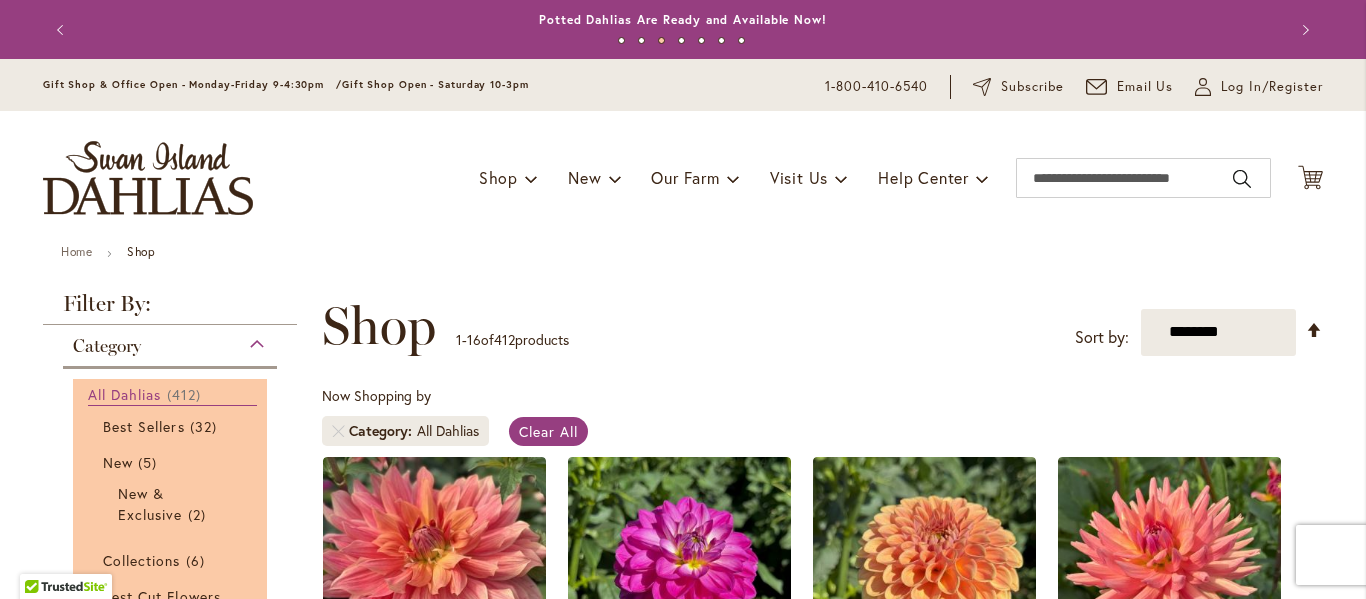 click on "412
items" at bounding box center [186, 394] 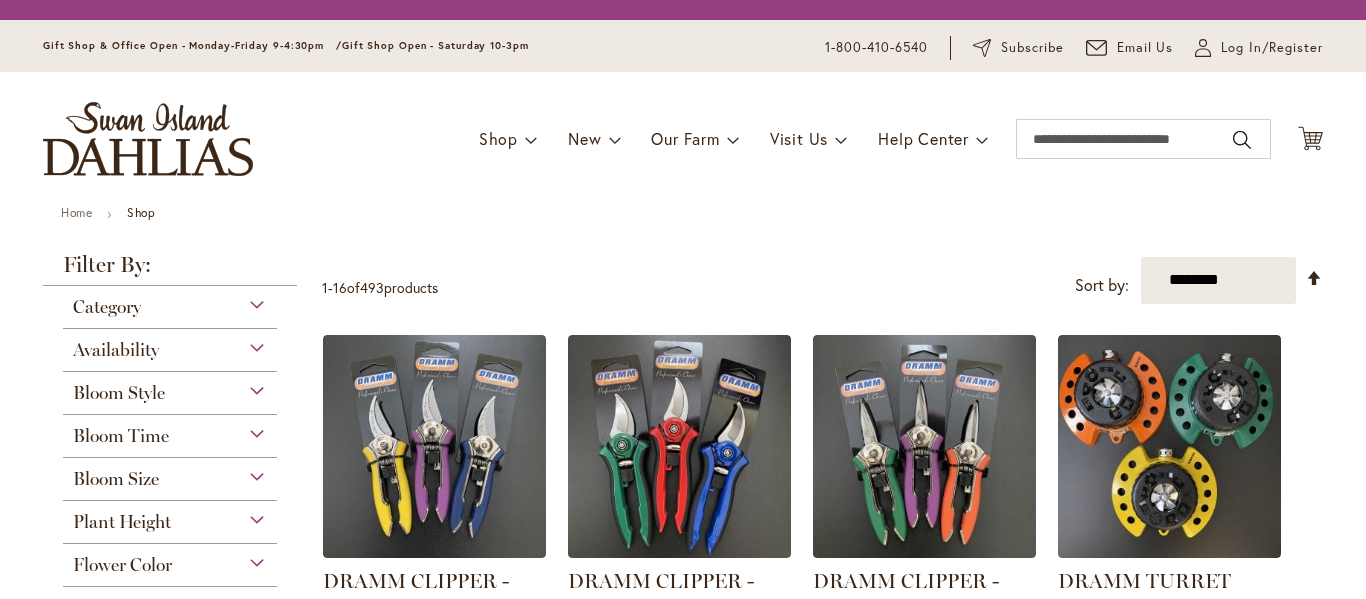 scroll, scrollTop: 0, scrollLeft: 0, axis: both 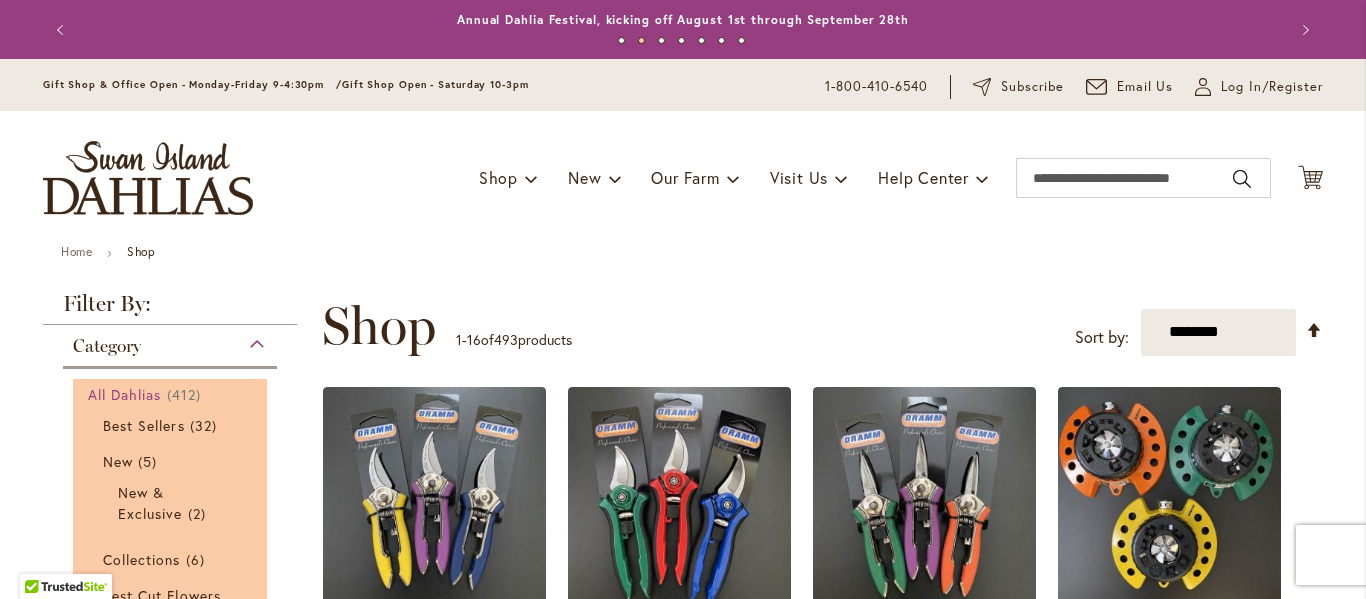 click on "All Dahlias" at bounding box center [125, 394] 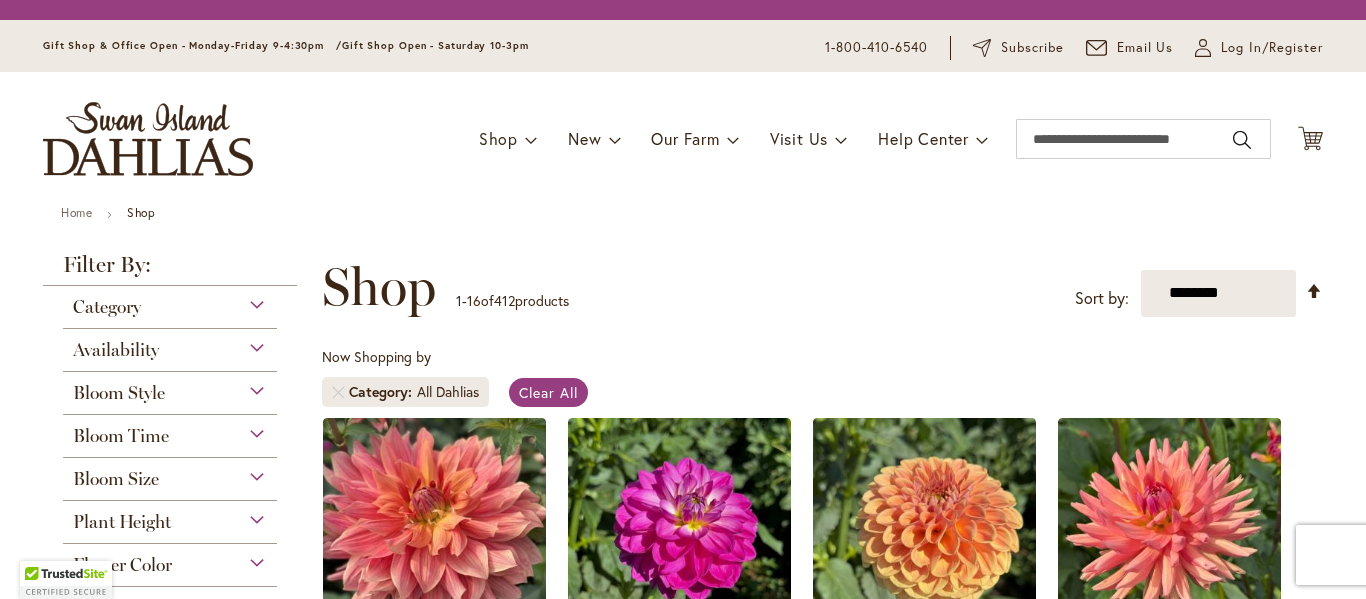 scroll, scrollTop: 0, scrollLeft: 0, axis: both 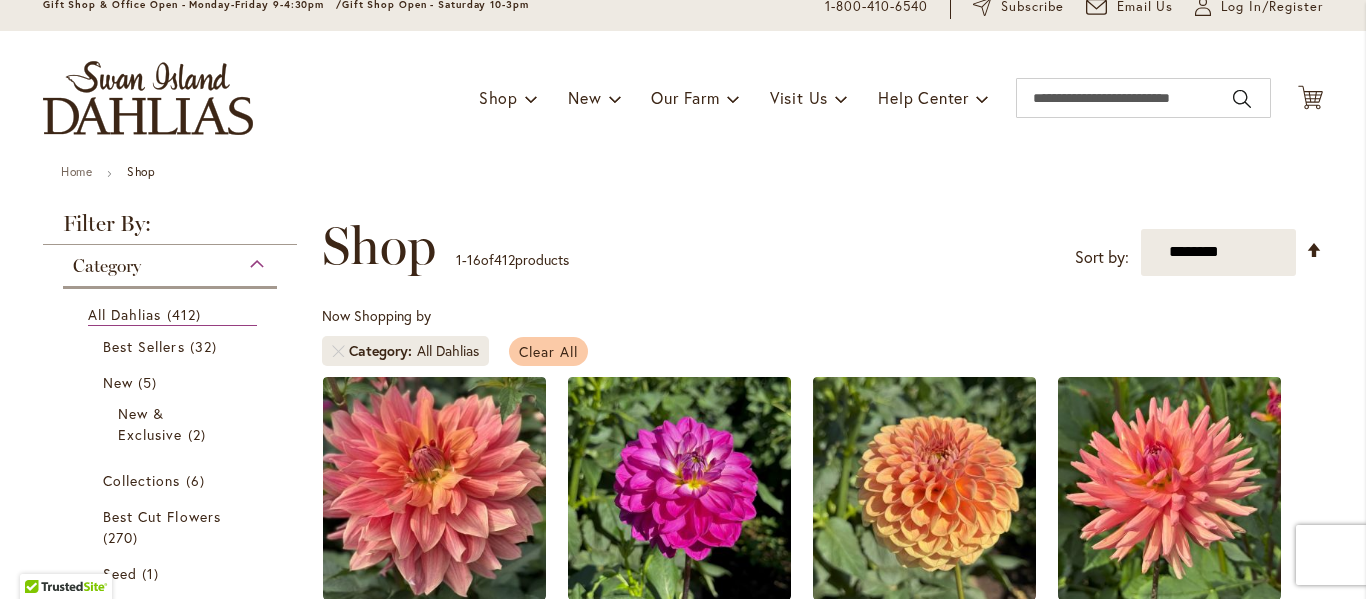 click on "Clear All" at bounding box center (548, 351) 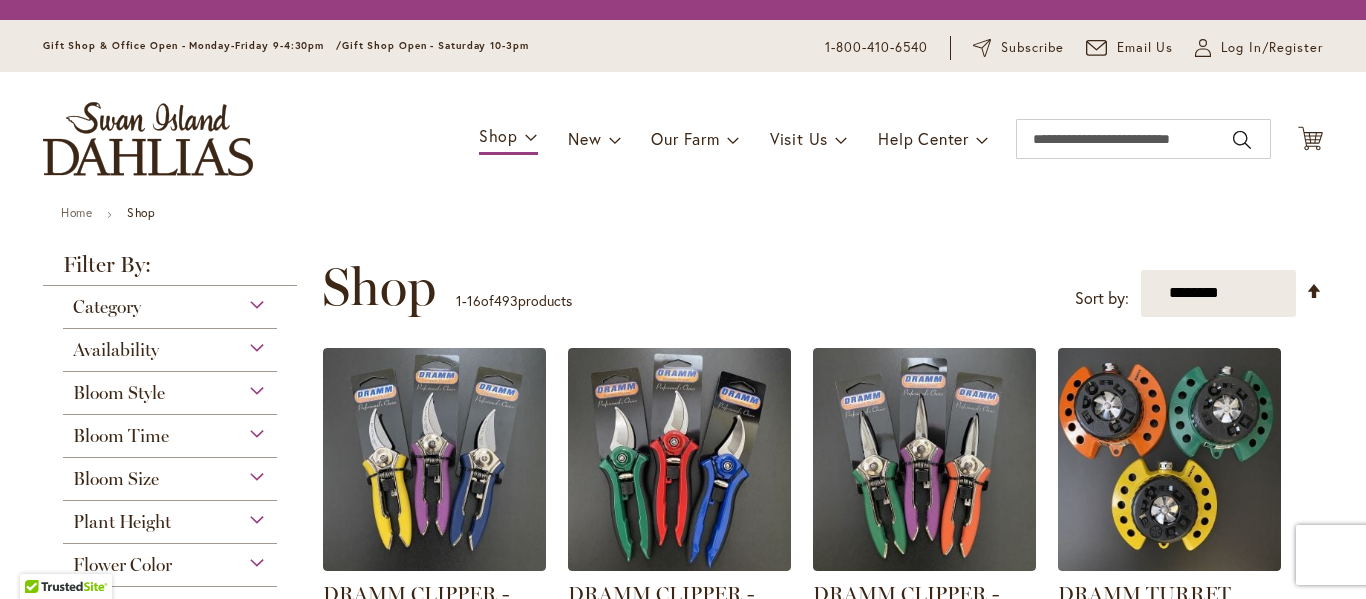 scroll, scrollTop: 0, scrollLeft: 0, axis: both 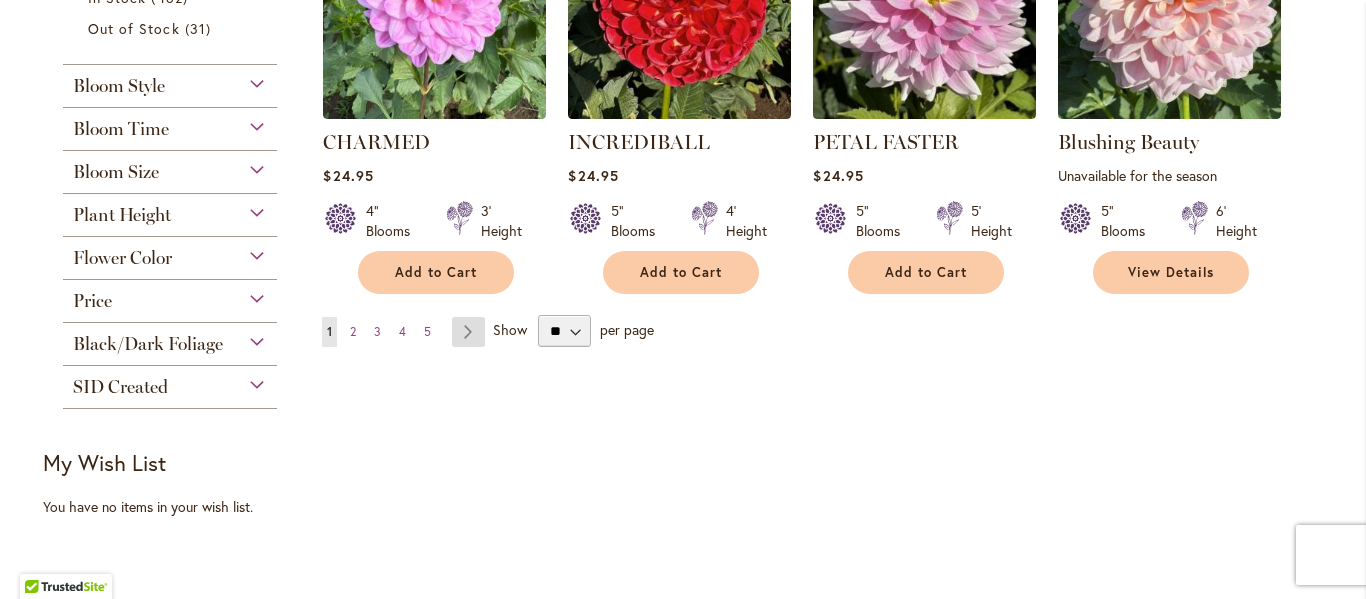 click on "Page
Next" at bounding box center (468, 332) 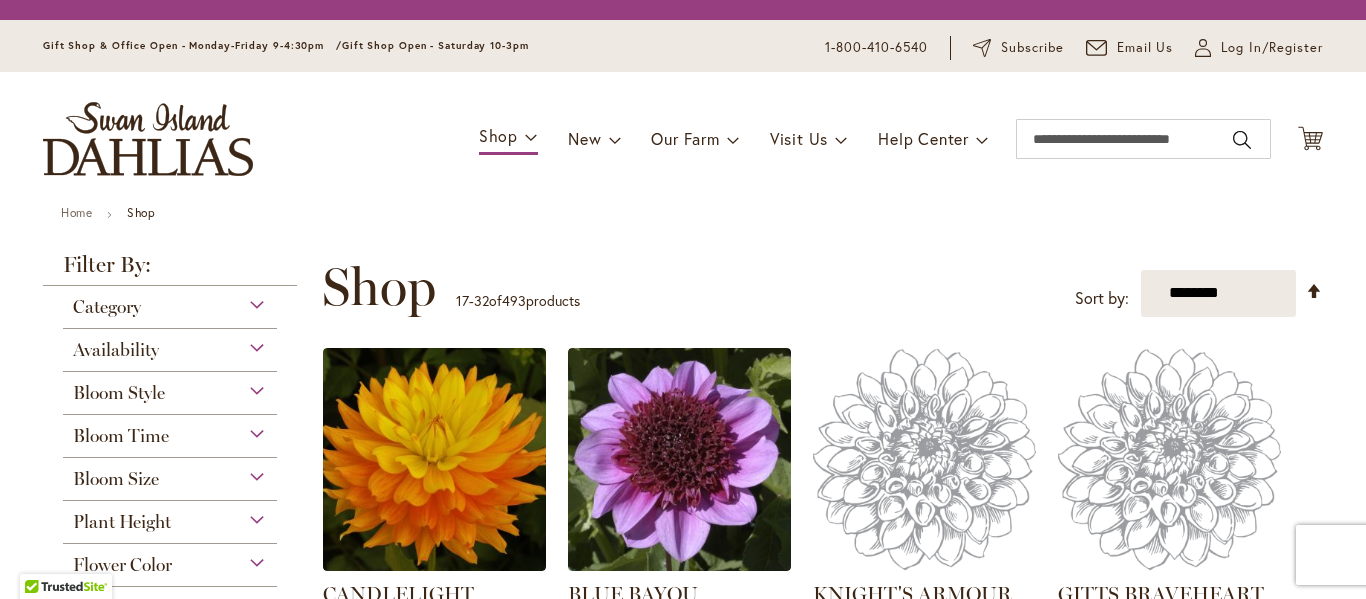 scroll, scrollTop: 0, scrollLeft: 0, axis: both 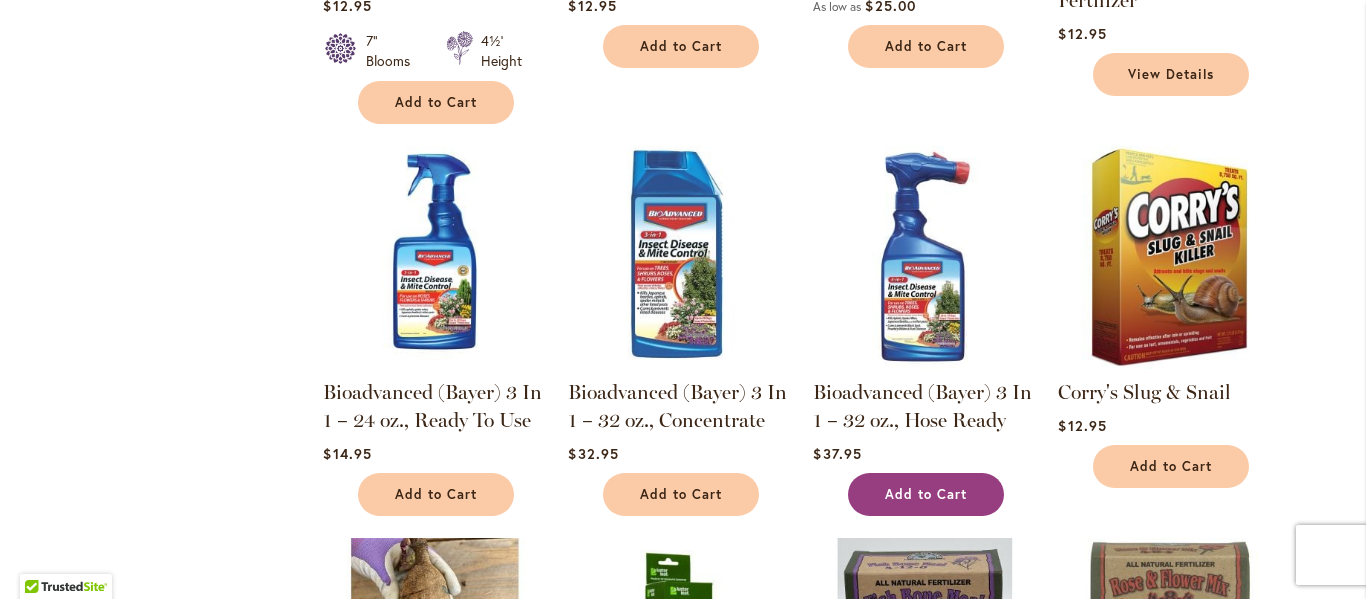 click on "Add to Cart" at bounding box center (926, 494) 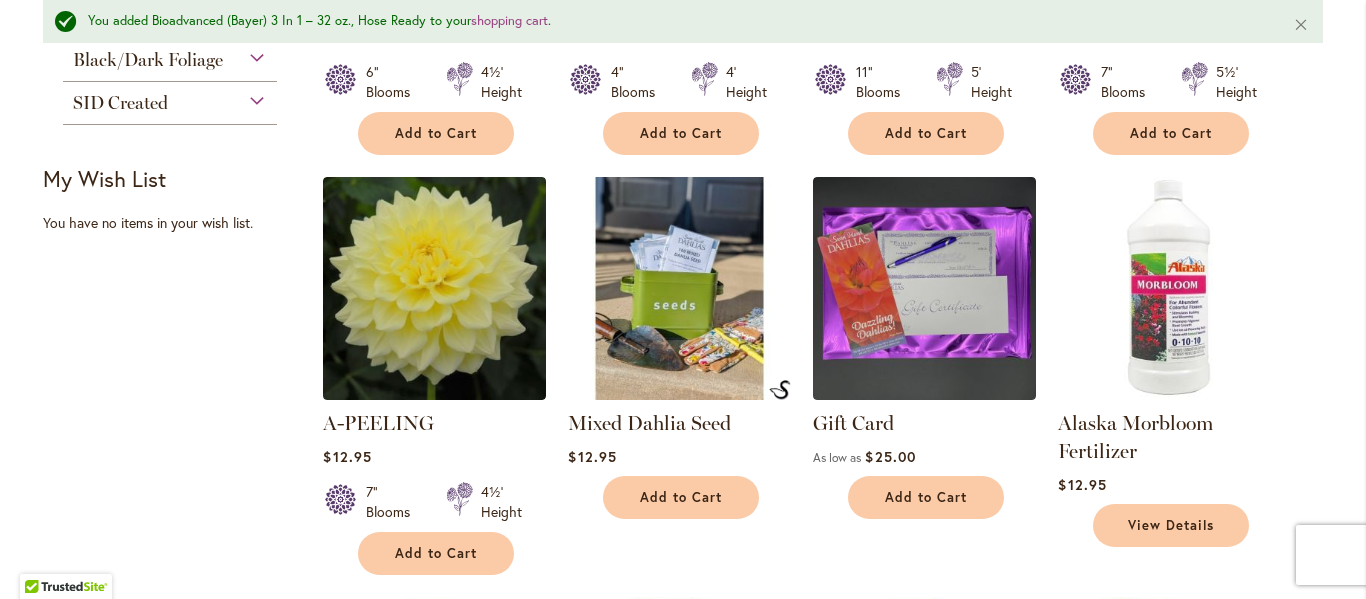 scroll, scrollTop: 720, scrollLeft: 0, axis: vertical 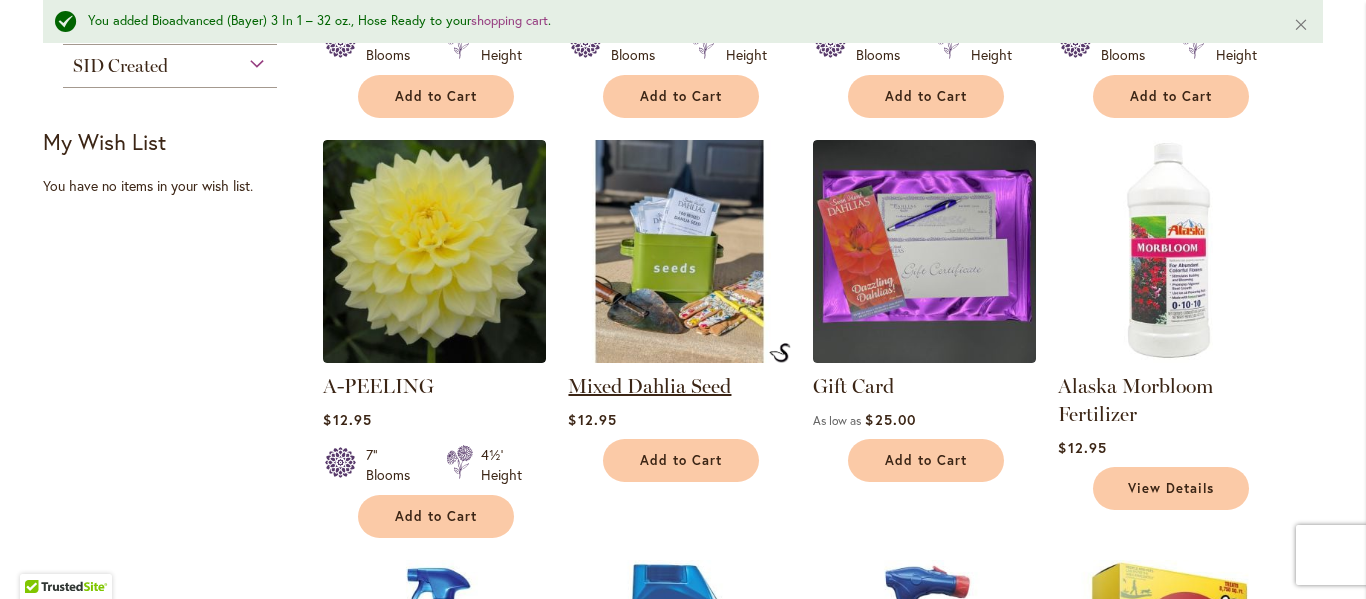click on "Mixed Dahlia Seed" at bounding box center (649, 386) 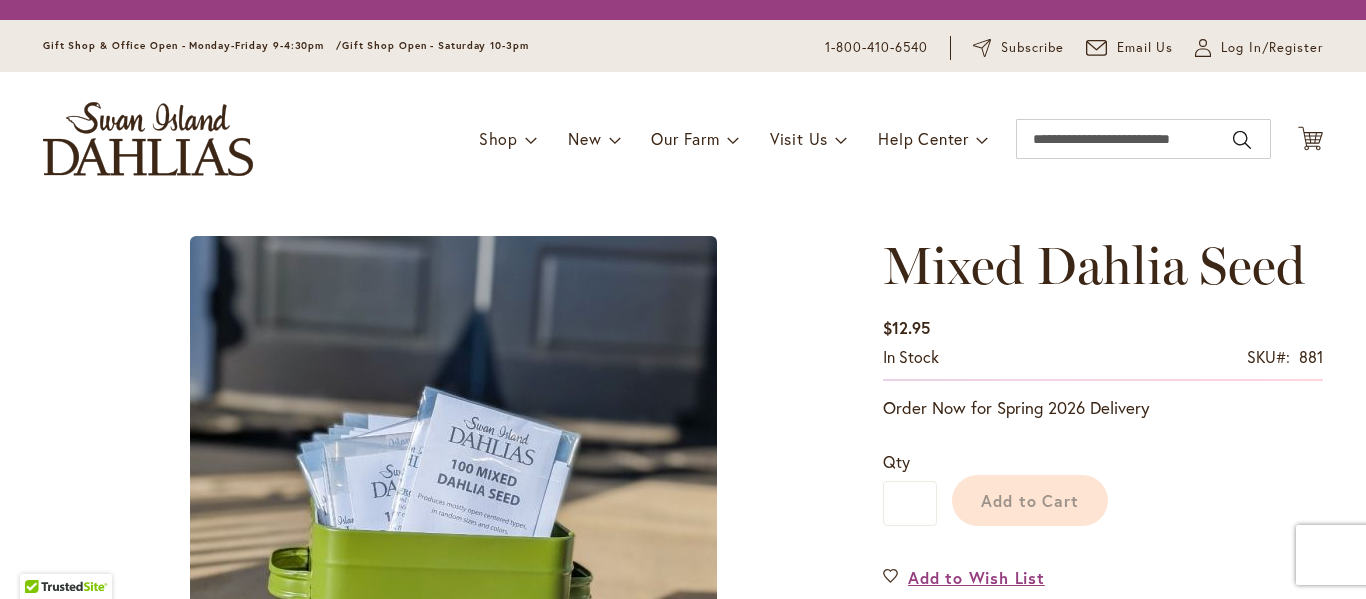 scroll, scrollTop: 0, scrollLeft: 0, axis: both 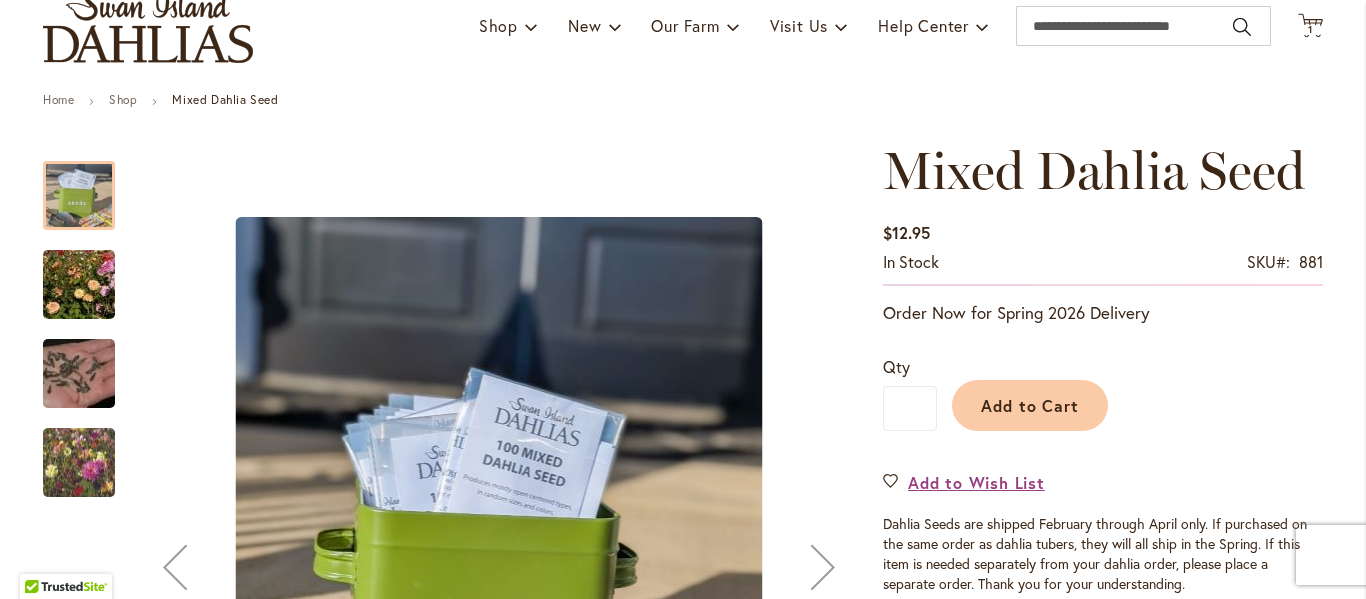 click at bounding box center [79, 285] 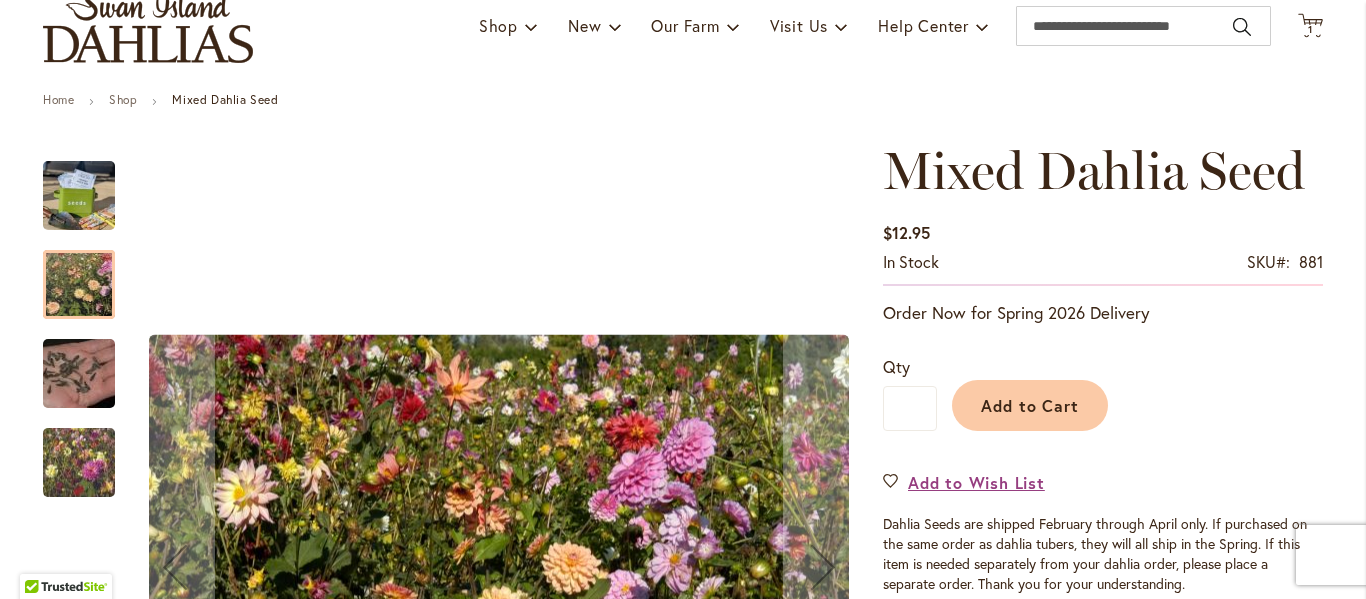 click at bounding box center (79, 462) 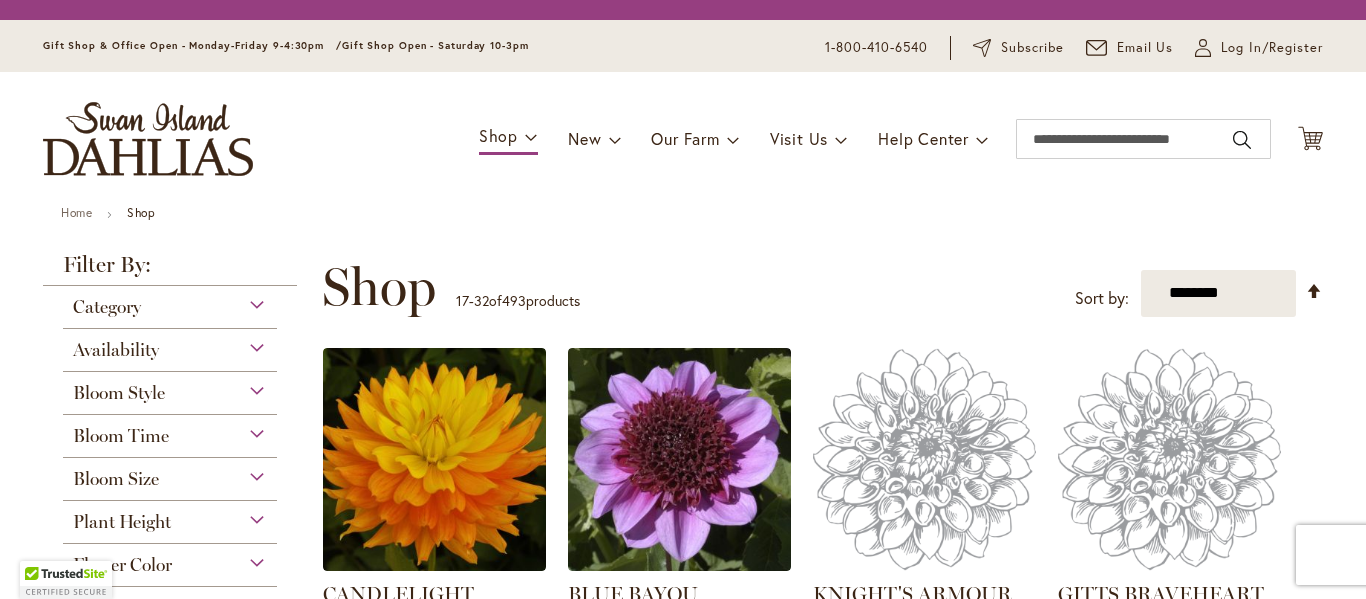 scroll, scrollTop: 0, scrollLeft: 0, axis: both 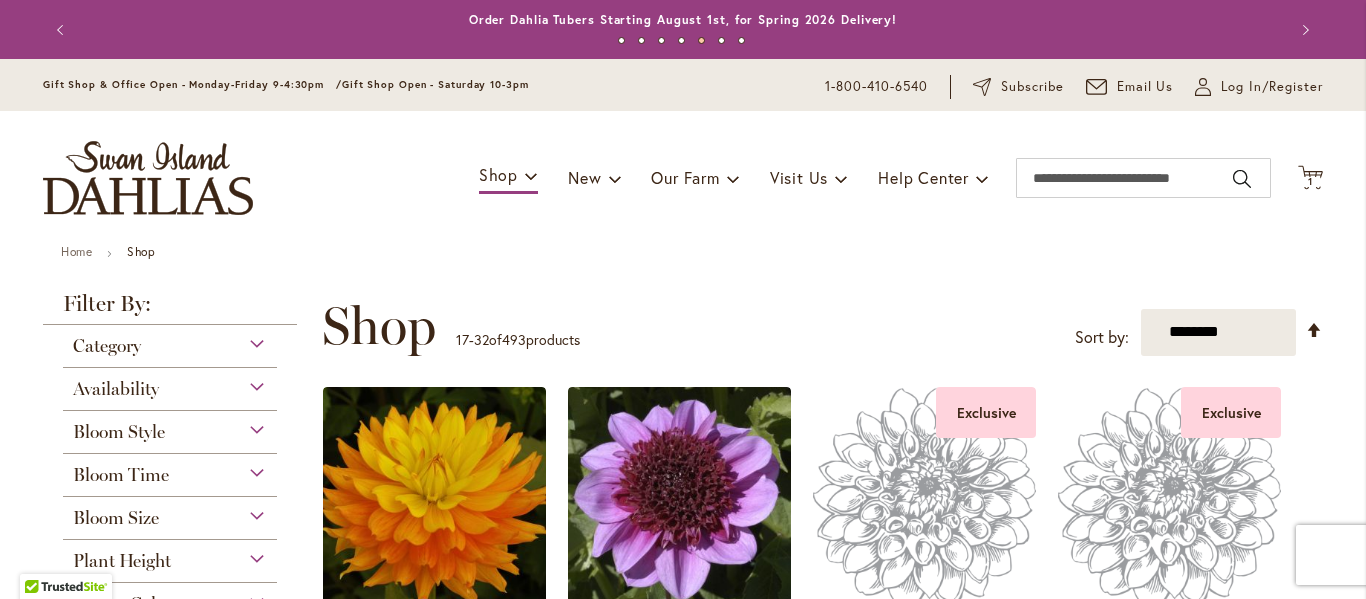 click on "Category" at bounding box center (170, 341) 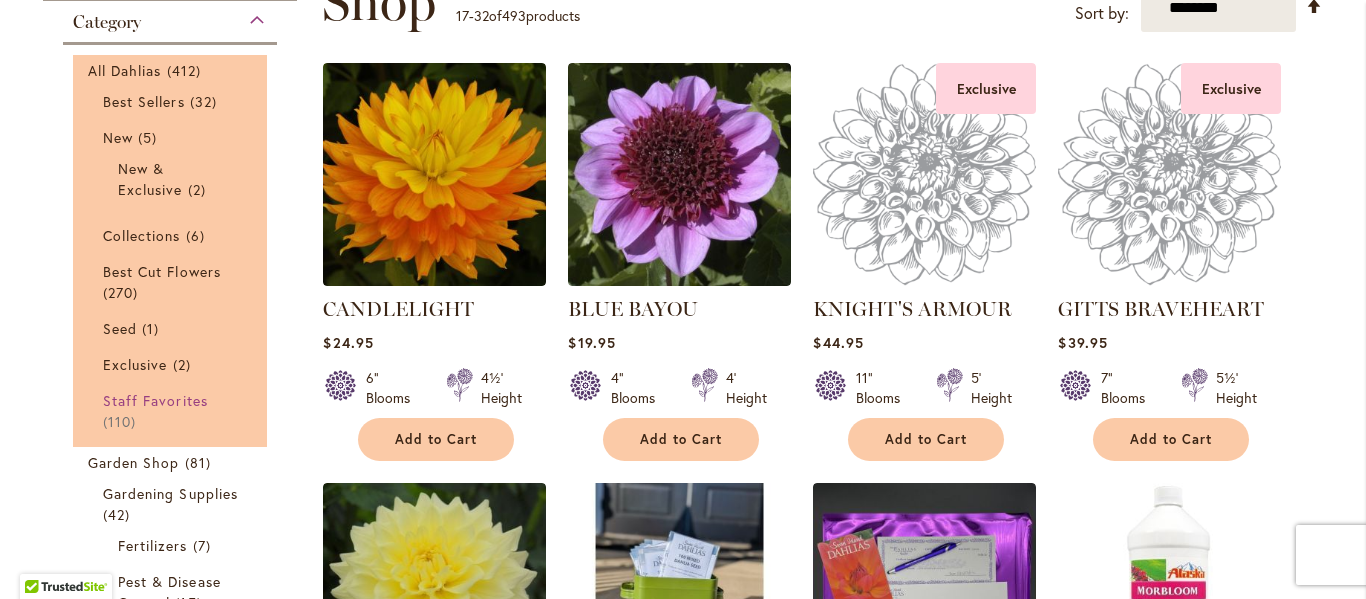 click on "Staff Favorites
110
items" at bounding box center (172, 411) 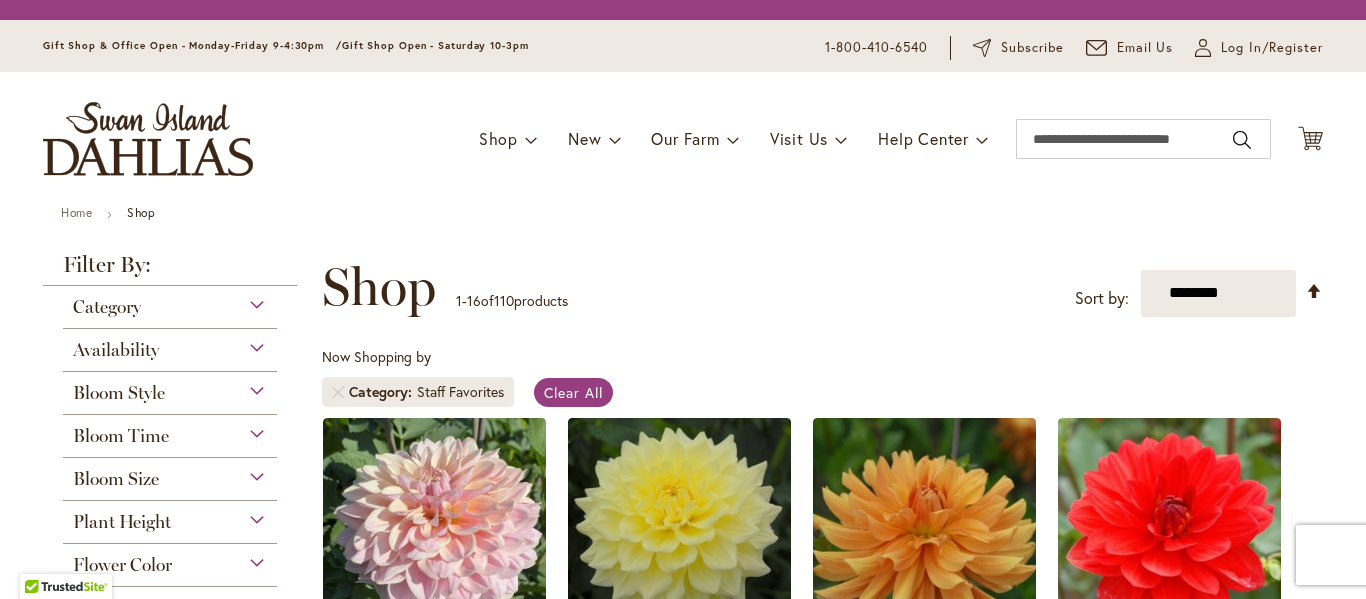 scroll, scrollTop: 0, scrollLeft: 0, axis: both 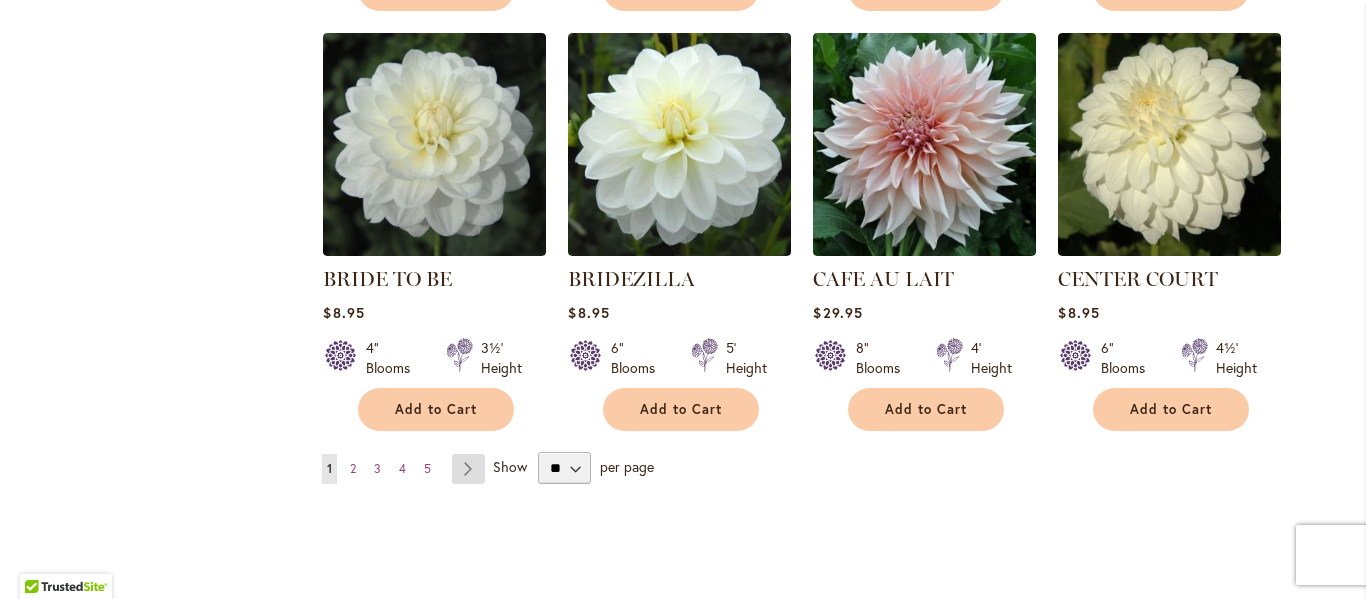 click on "Page
Next" at bounding box center (468, 469) 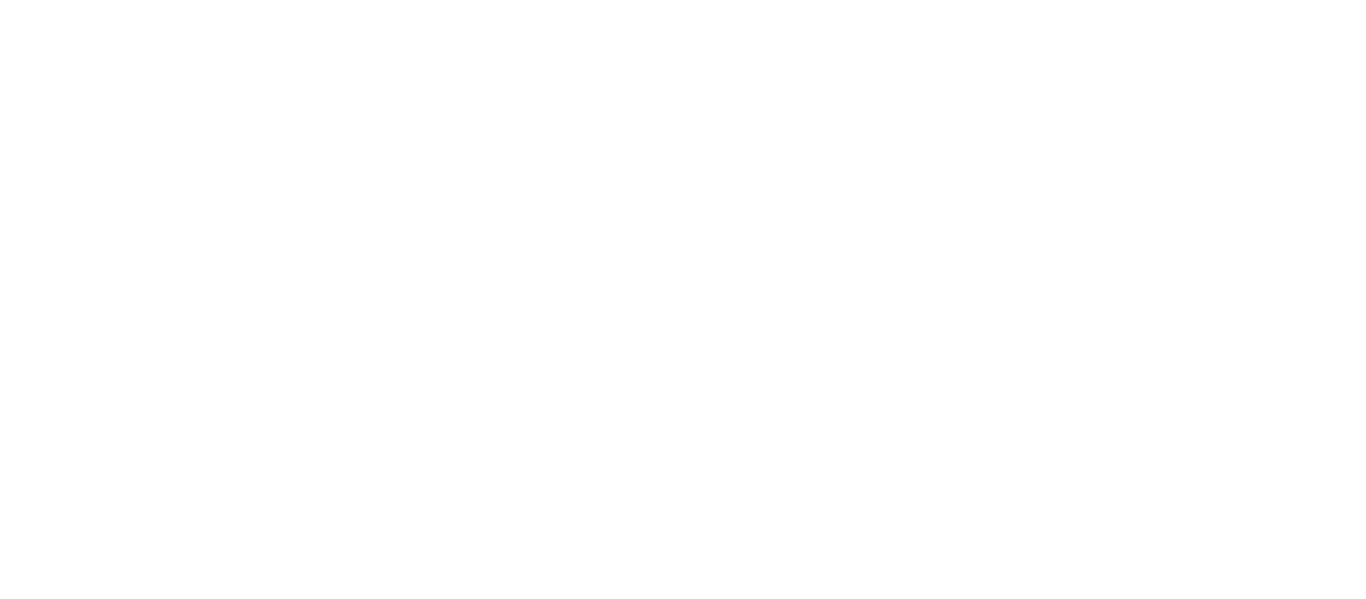 scroll, scrollTop: 0, scrollLeft: 0, axis: both 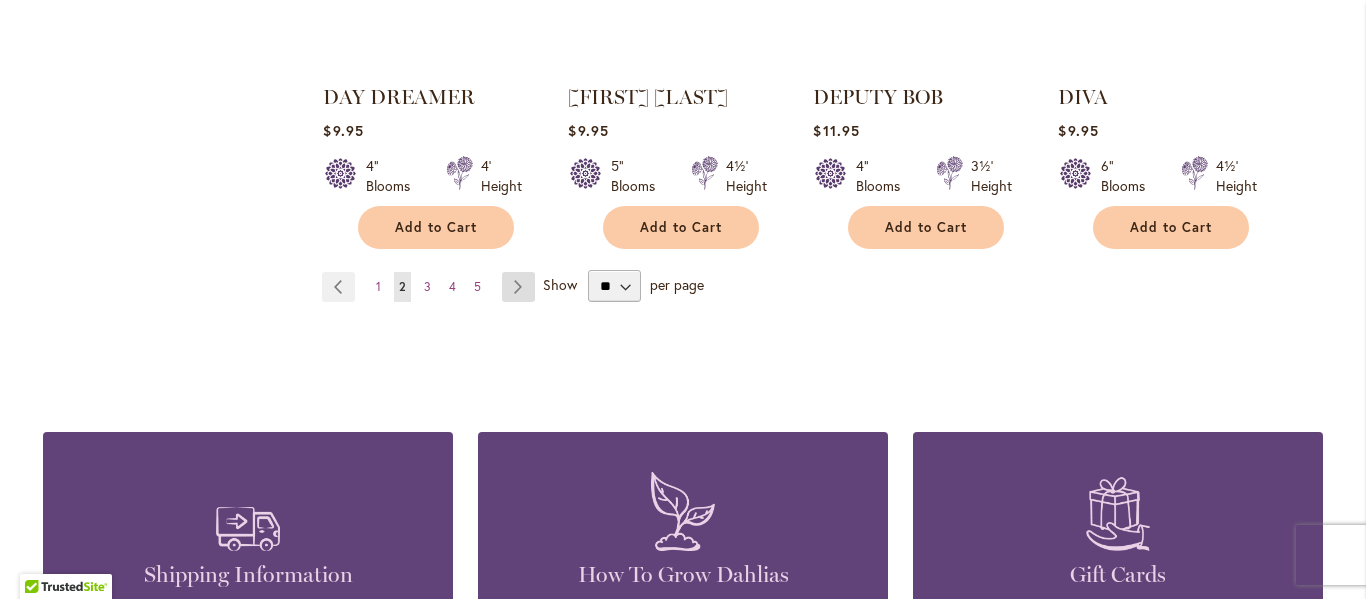 click on "Page
Next" at bounding box center (518, 287) 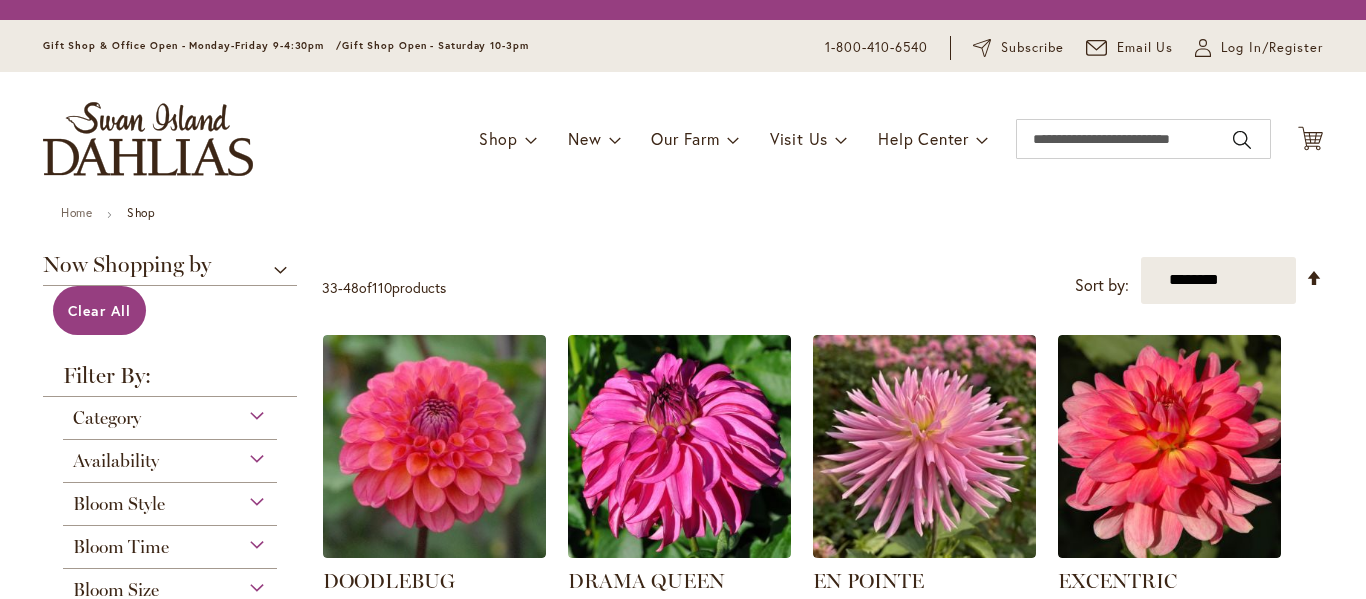 scroll, scrollTop: 0, scrollLeft: 0, axis: both 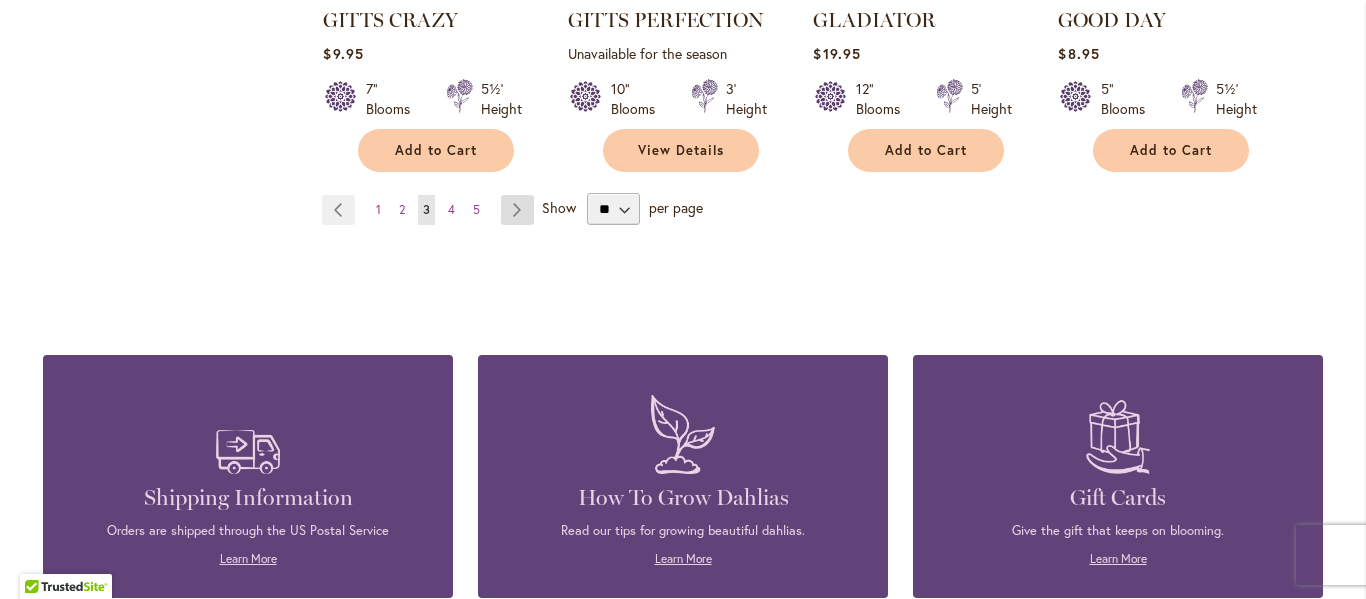 click on "Page
Next" at bounding box center (517, 210) 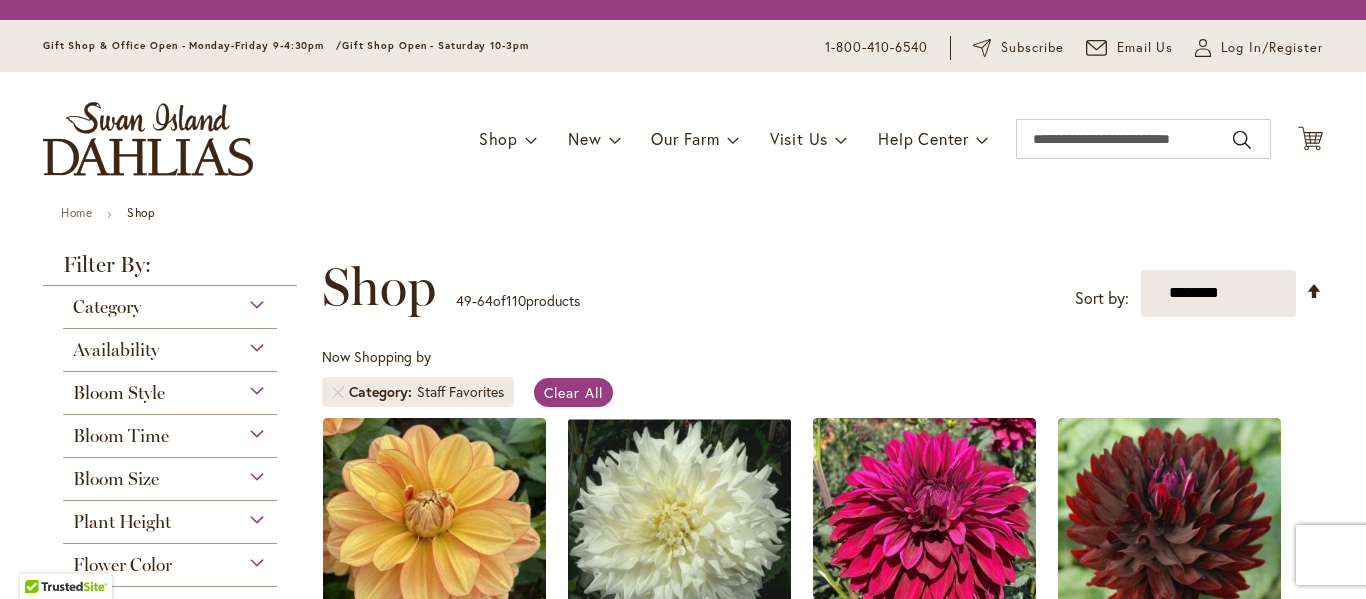 scroll, scrollTop: 0, scrollLeft: 0, axis: both 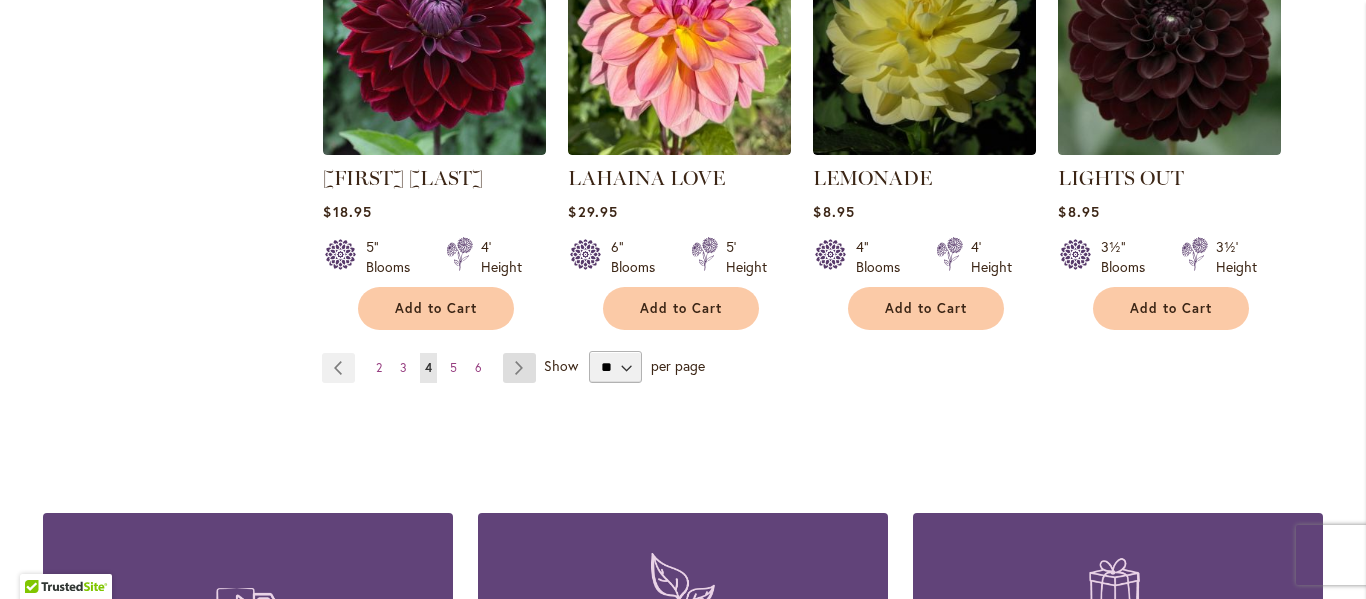click on "Page
Next" at bounding box center (519, 368) 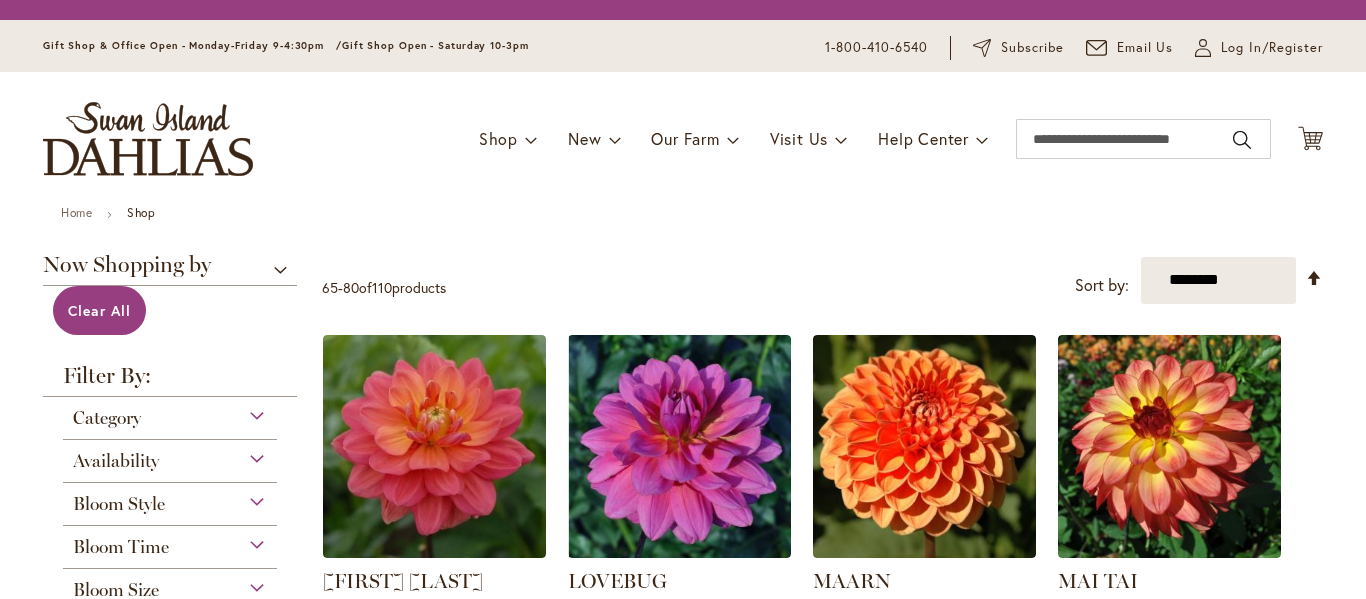 scroll, scrollTop: 0, scrollLeft: 0, axis: both 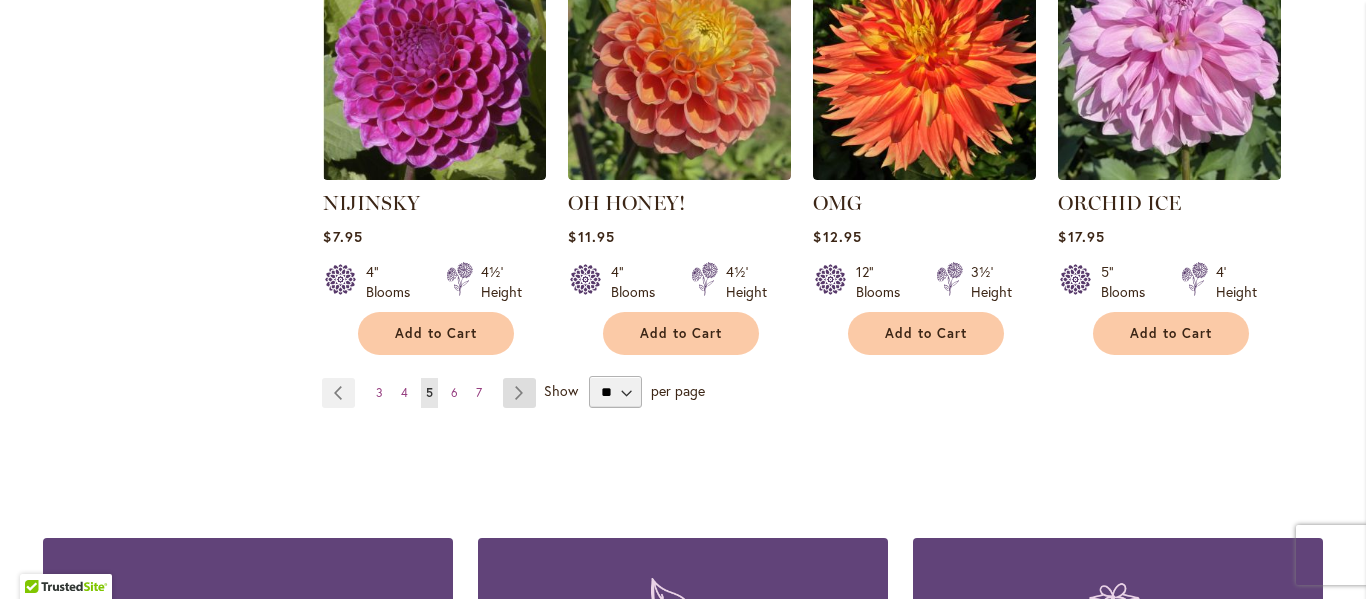 click on "Page
Next" at bounding box center [519, 393] 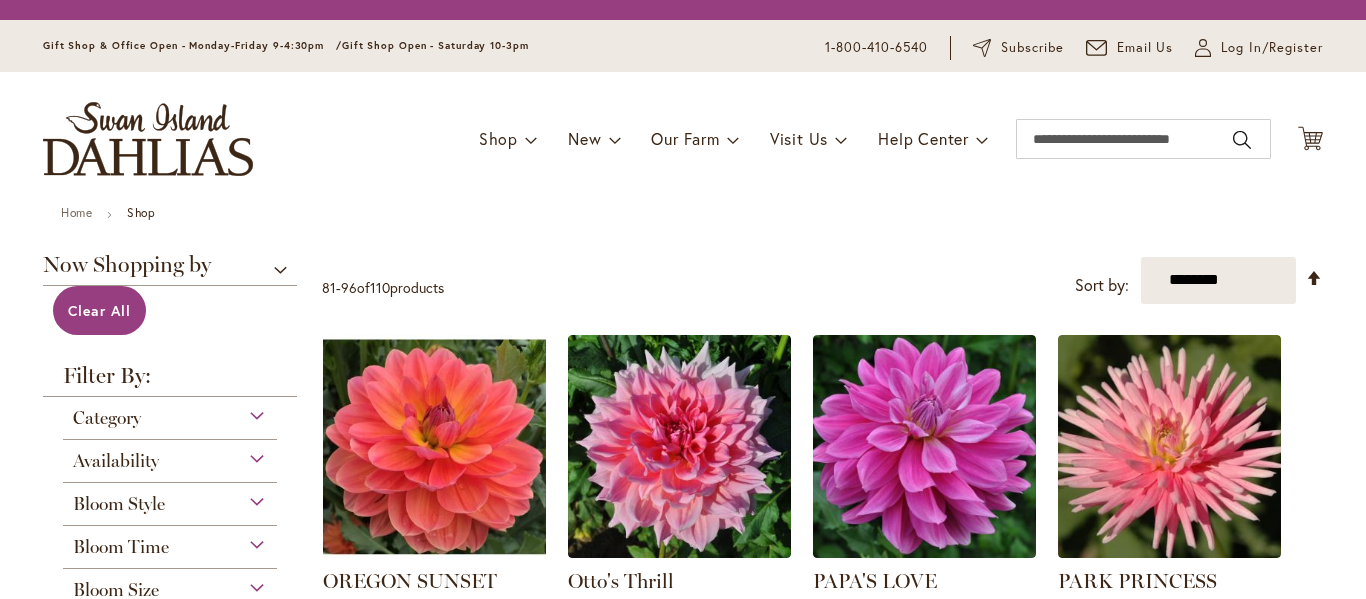 scroll, scrollTop: 0, scrollLeft: 0, axis: both 